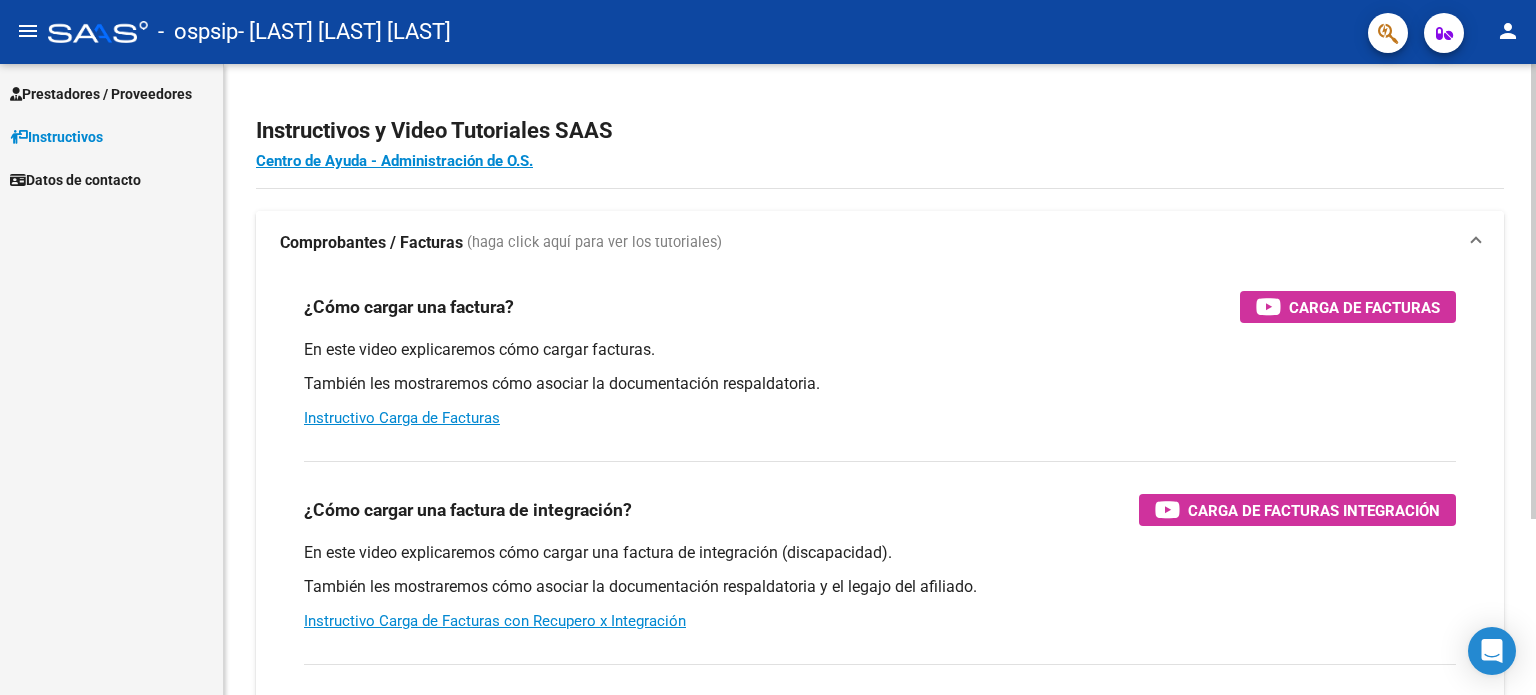 scroll, scrollTop: 0, scrollLeft: 0, axis: both 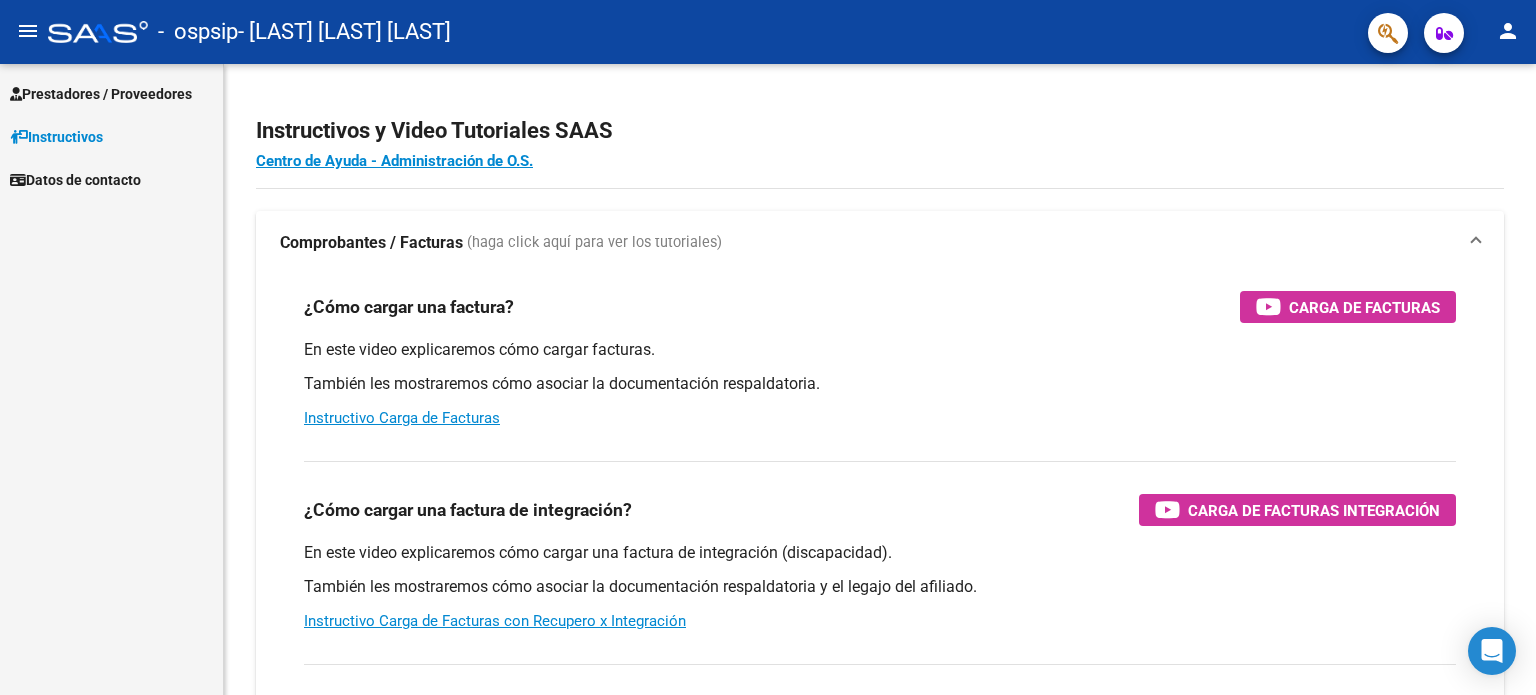 click on "Prestadores / Proveedores" at bounding box center [101, 94] 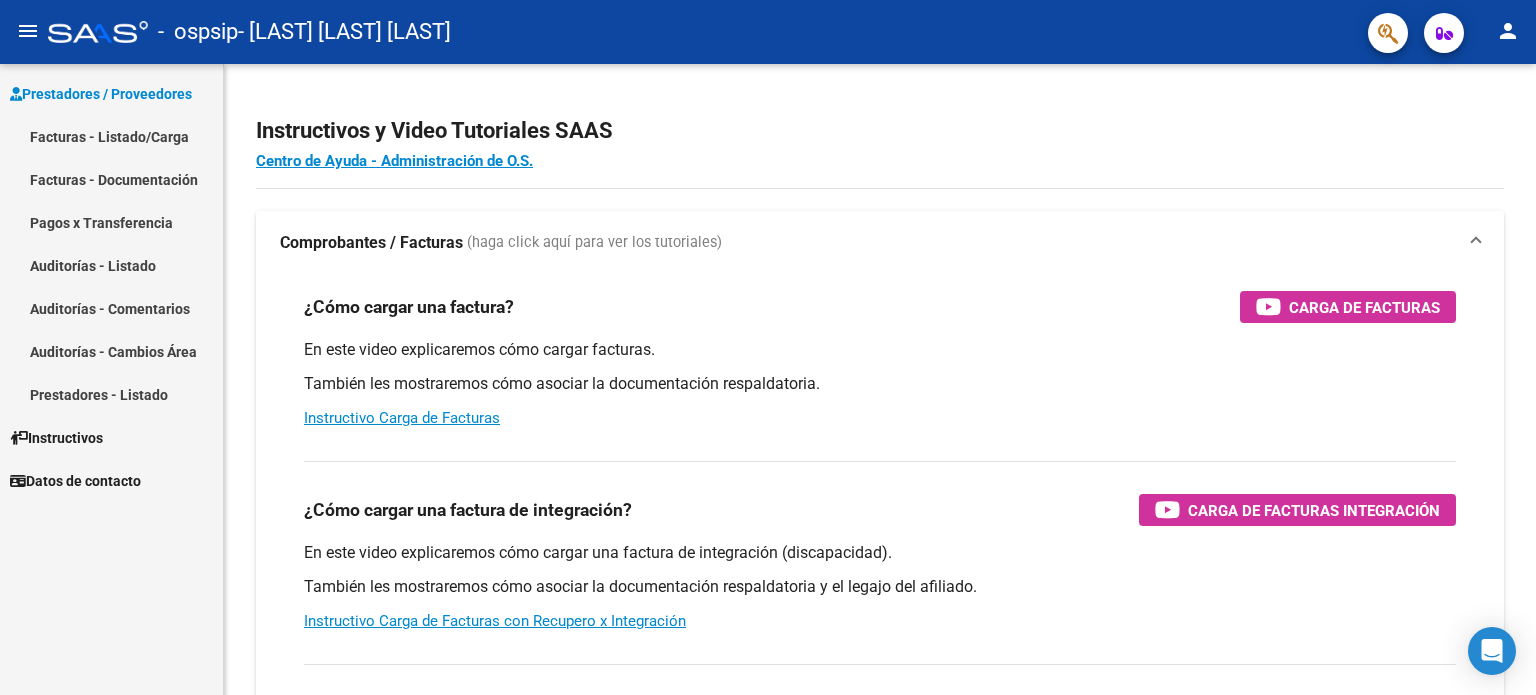 click on "Facturas - Listado/Carga" at bounding box center (111, 136) 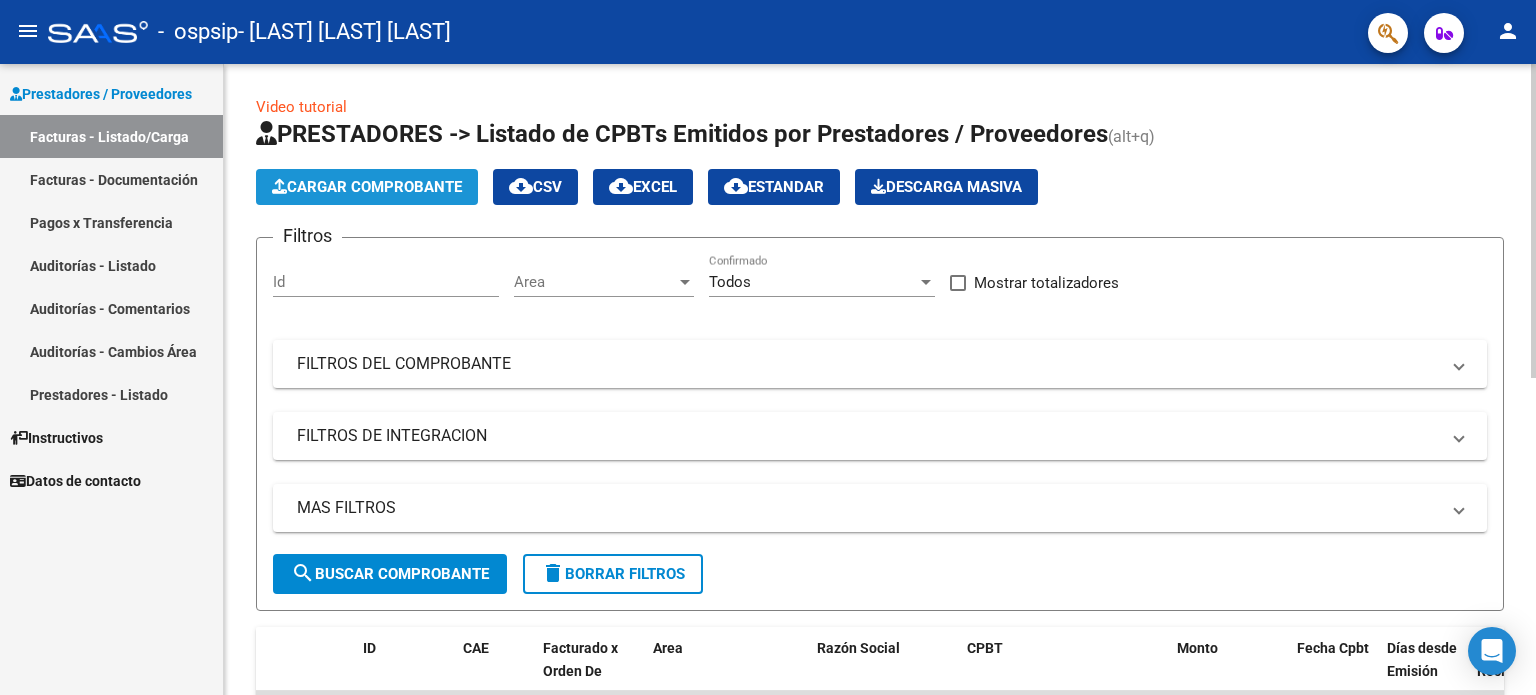 click on "Cargar Comprobante" 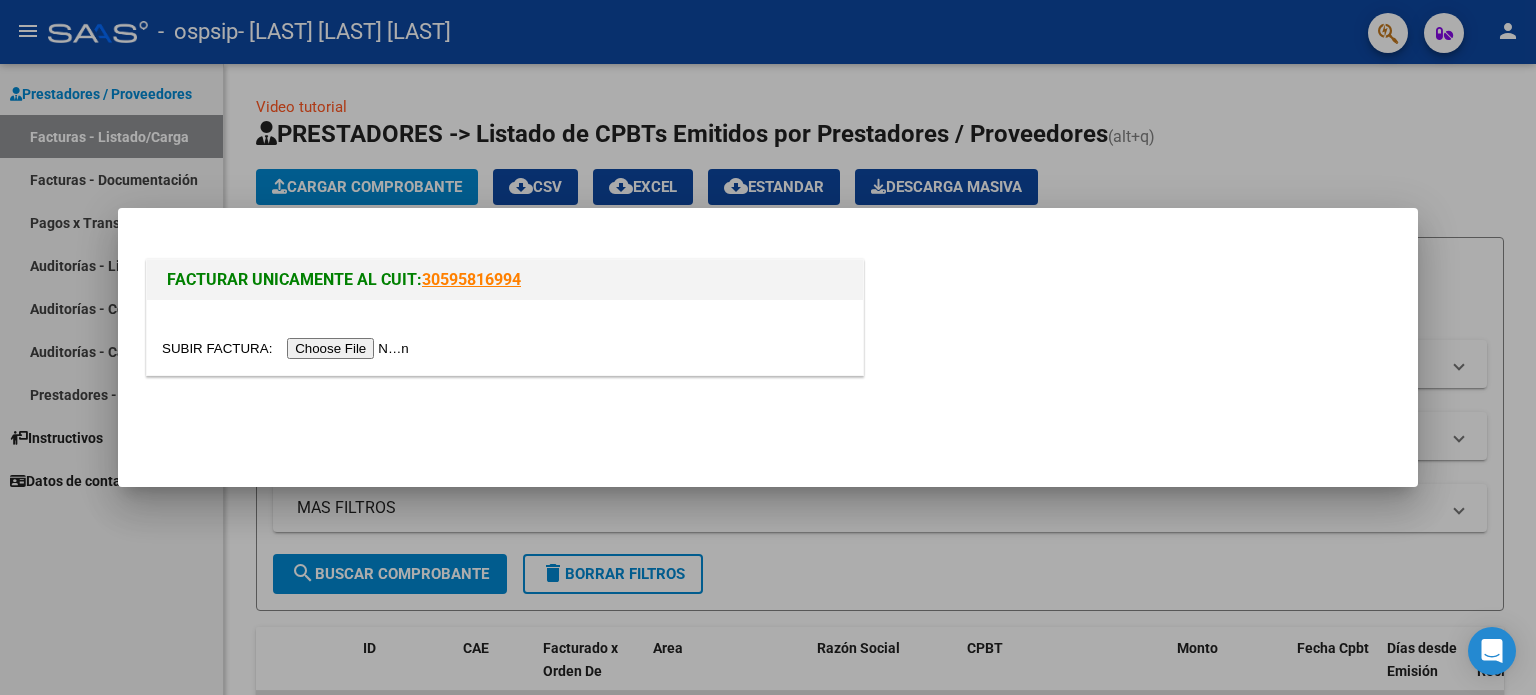 click at bounding box center [288, 348] 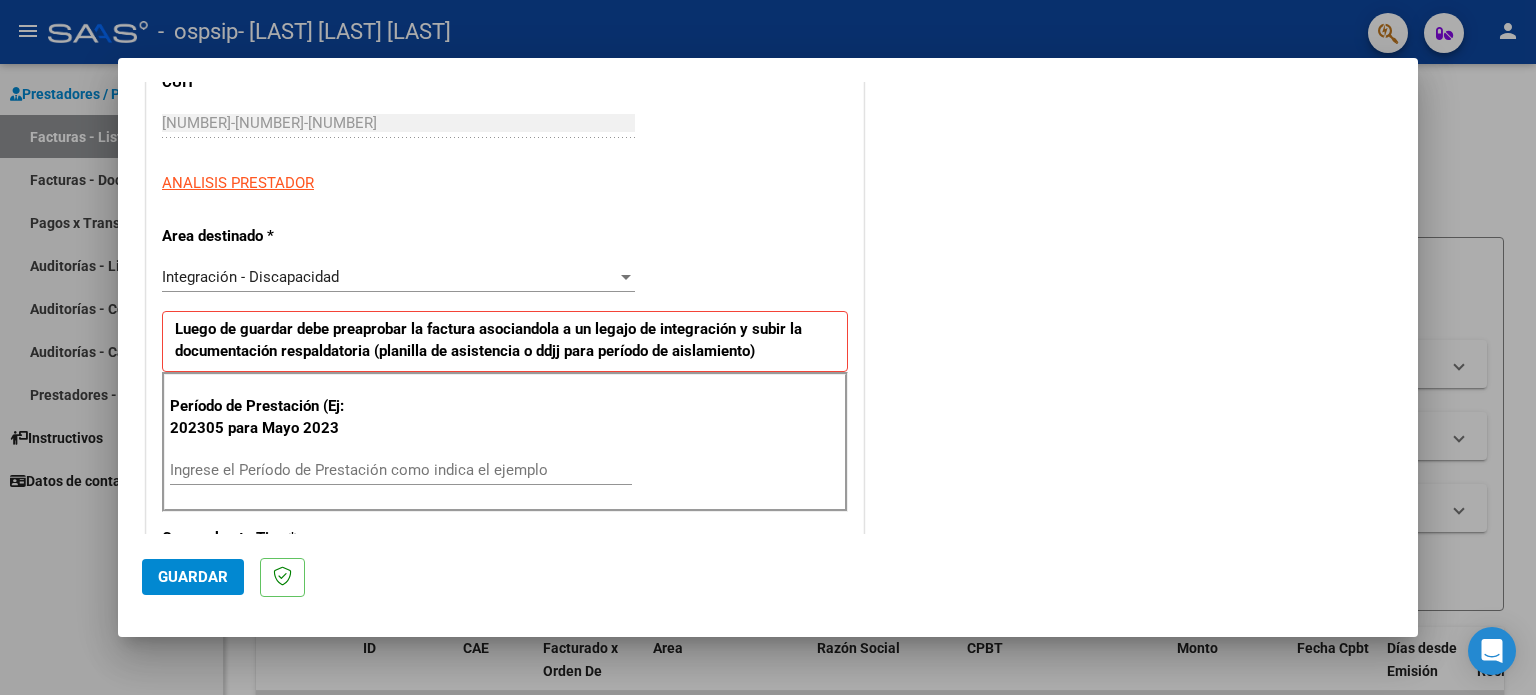 scroll, scrollTop: 300, scrollLeft: 0, axis: vertical 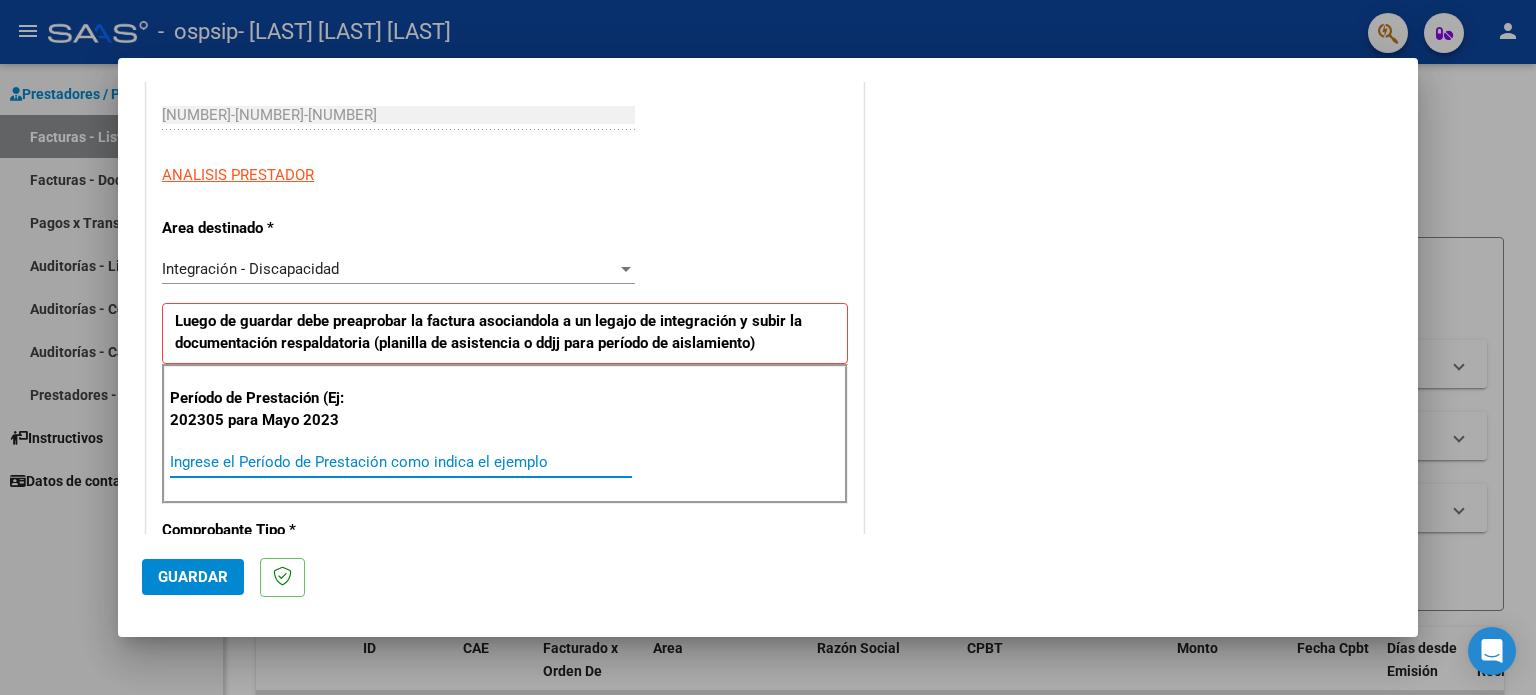 click on "Ingrese el Período de Prestación como indica el ejemplo" at bounding box center [401, 462] 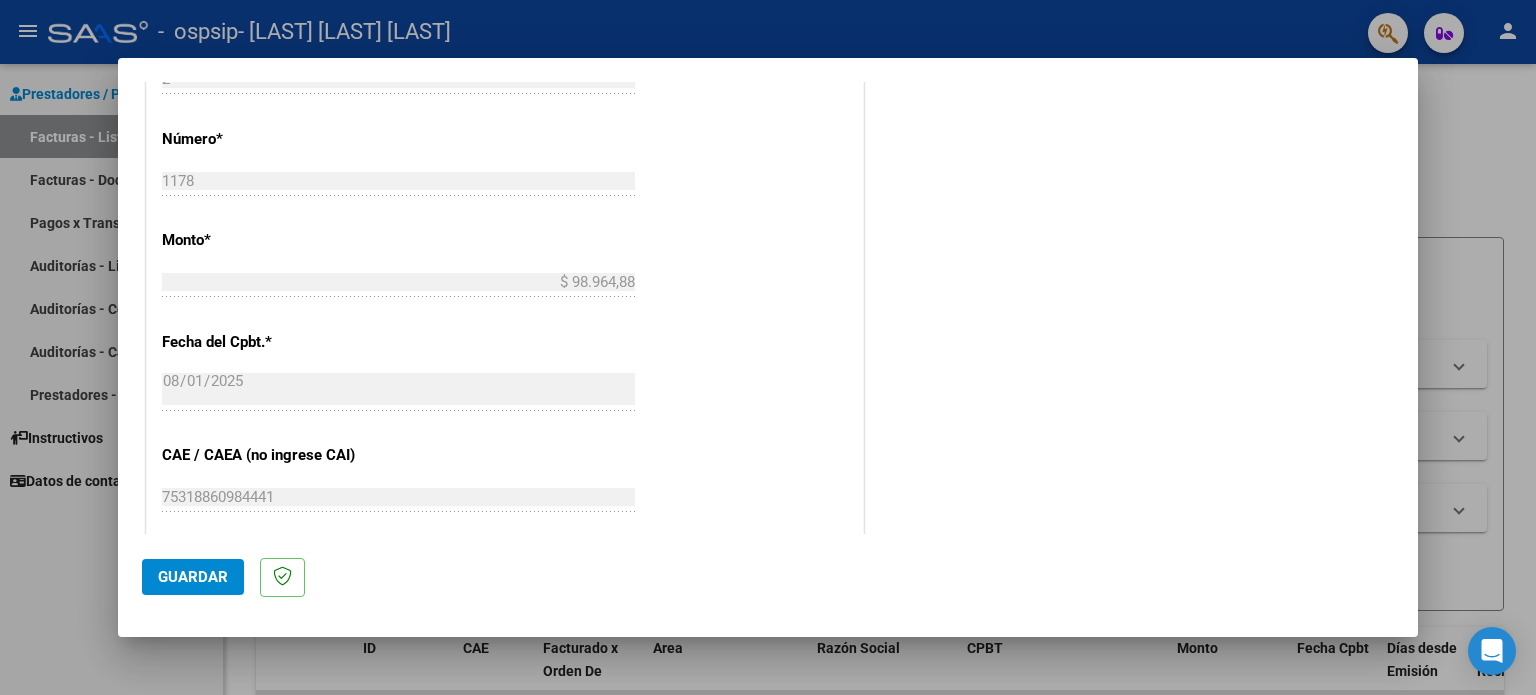scroll, scrollTop: 1268, scrollLeft: 0, axis: vertical 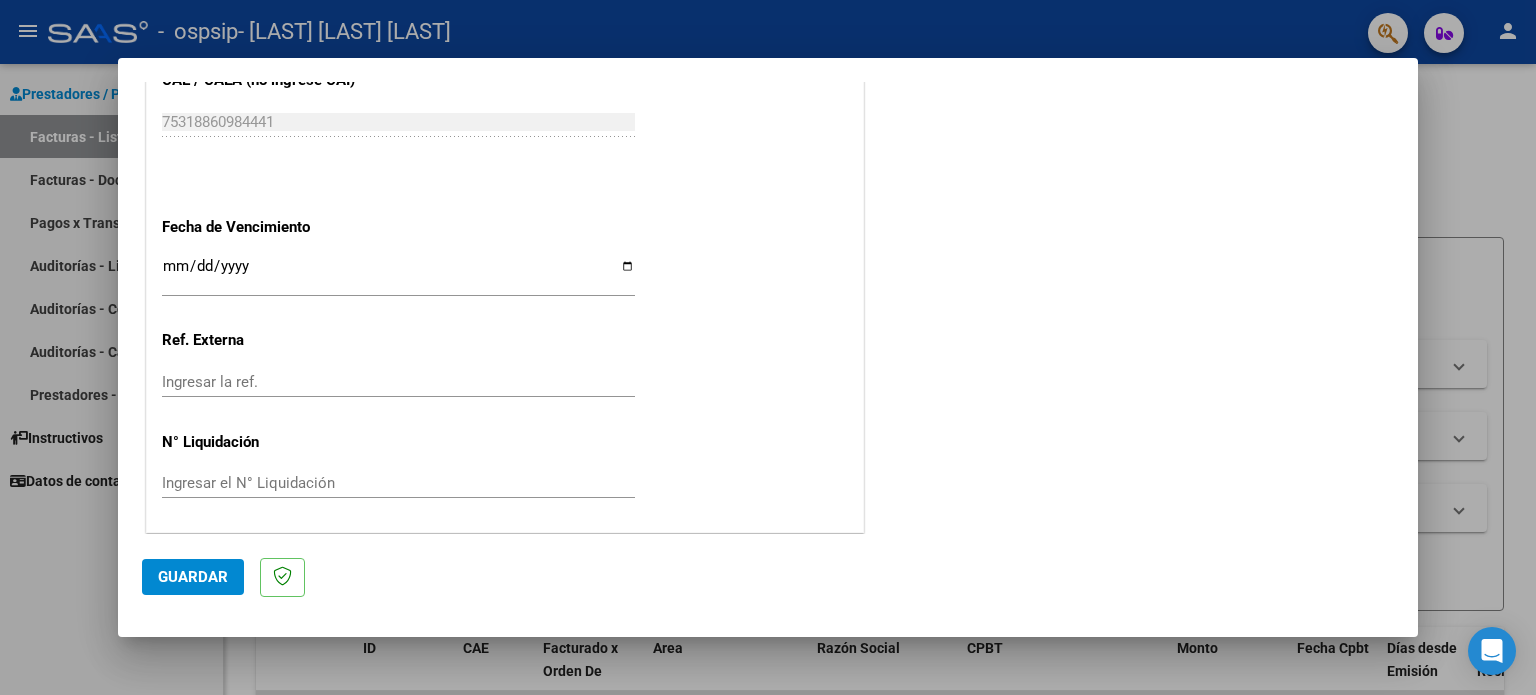 type on "202507" 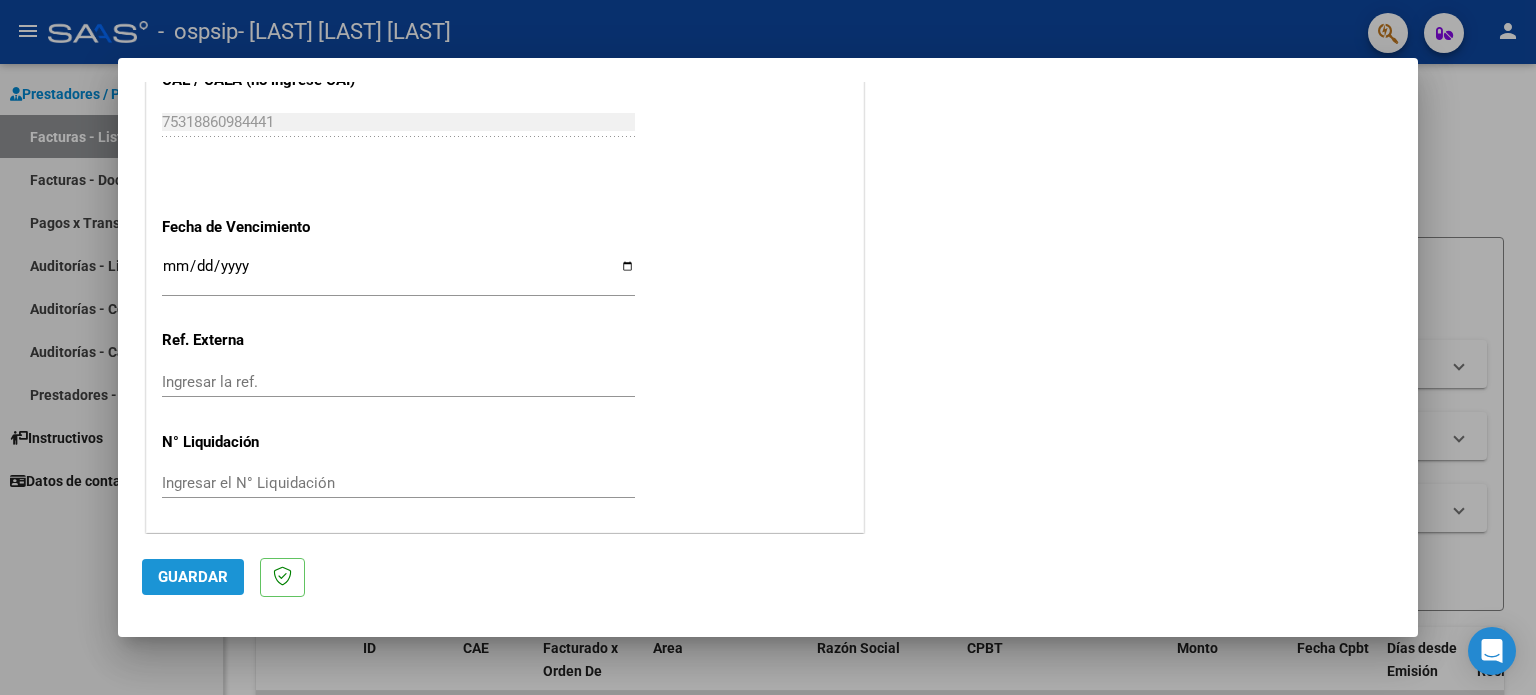 click on "Guardar" 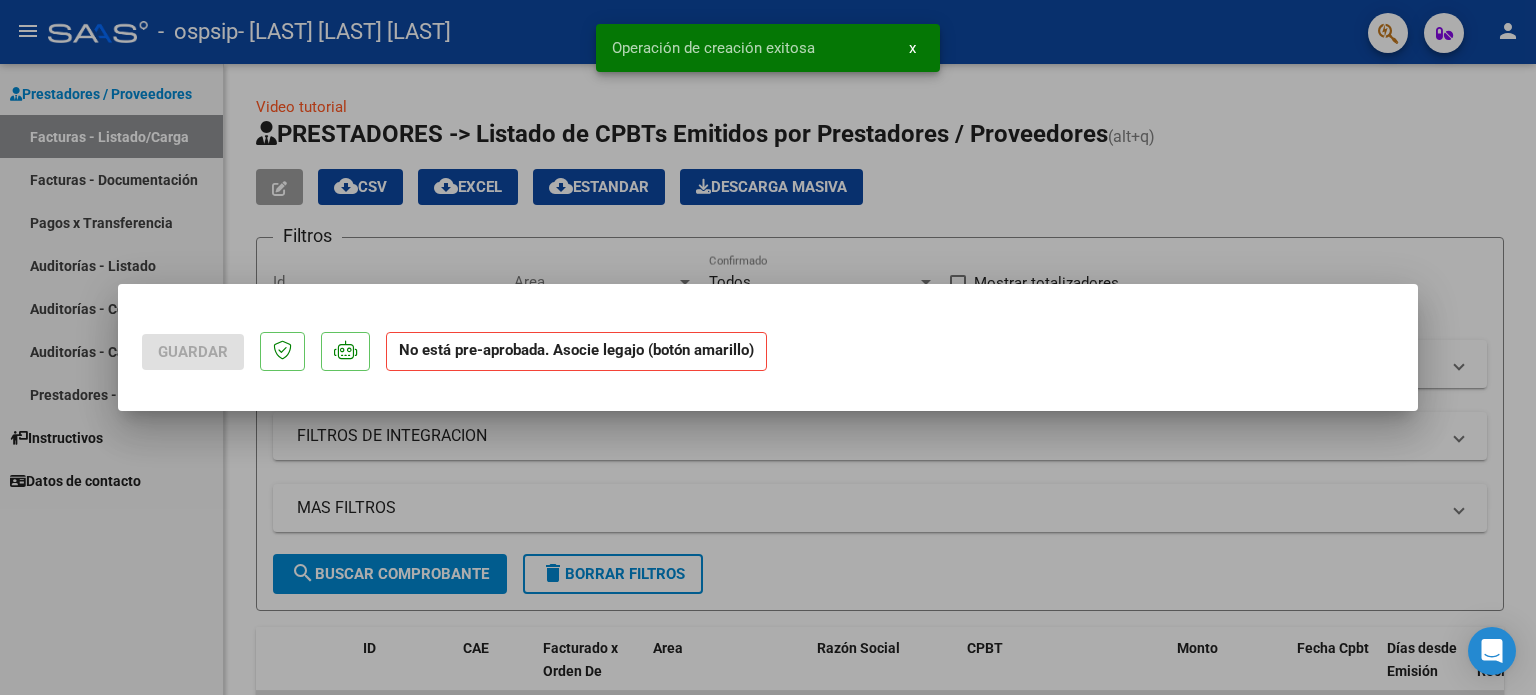 scroll, scrollTop: 0, scrollLeft: 0, axis: both 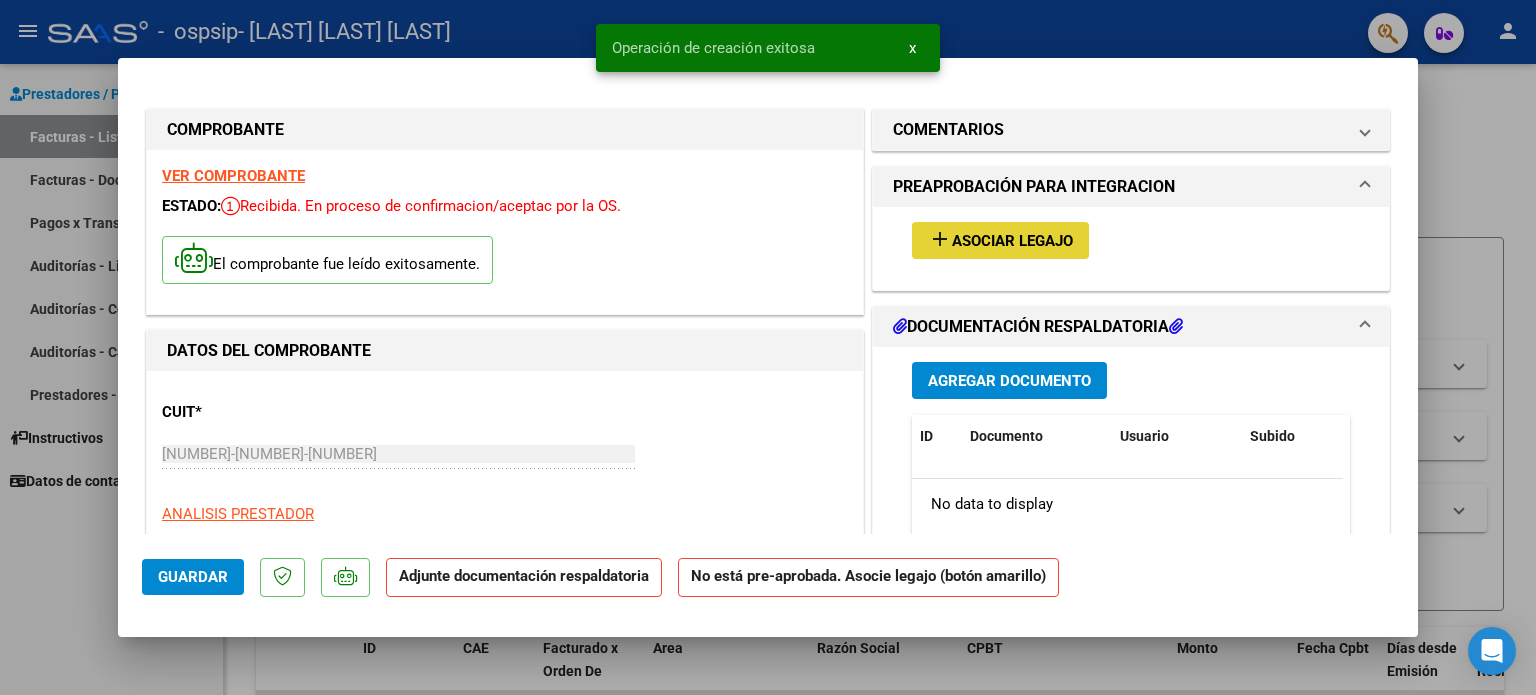 click on "Asociar Legajo" at bounding box center (1012, 241) 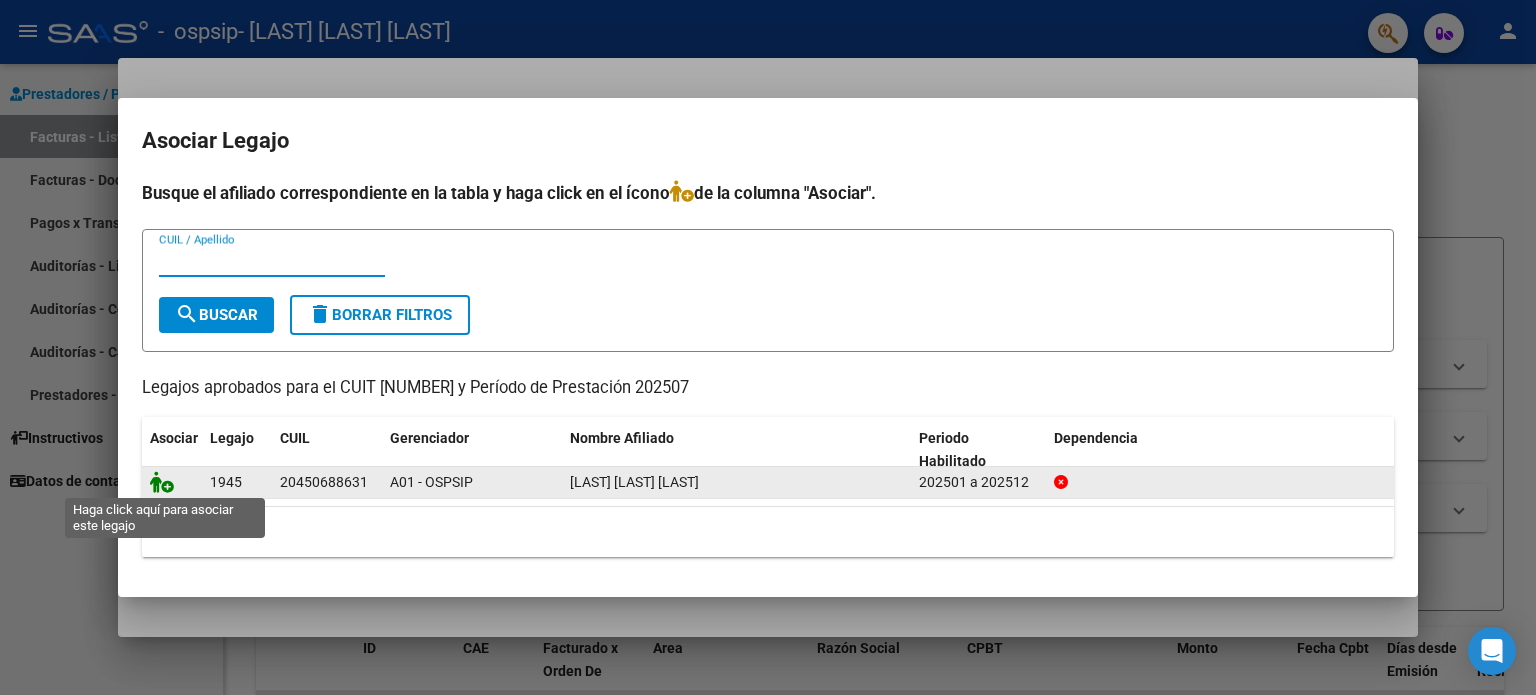 click 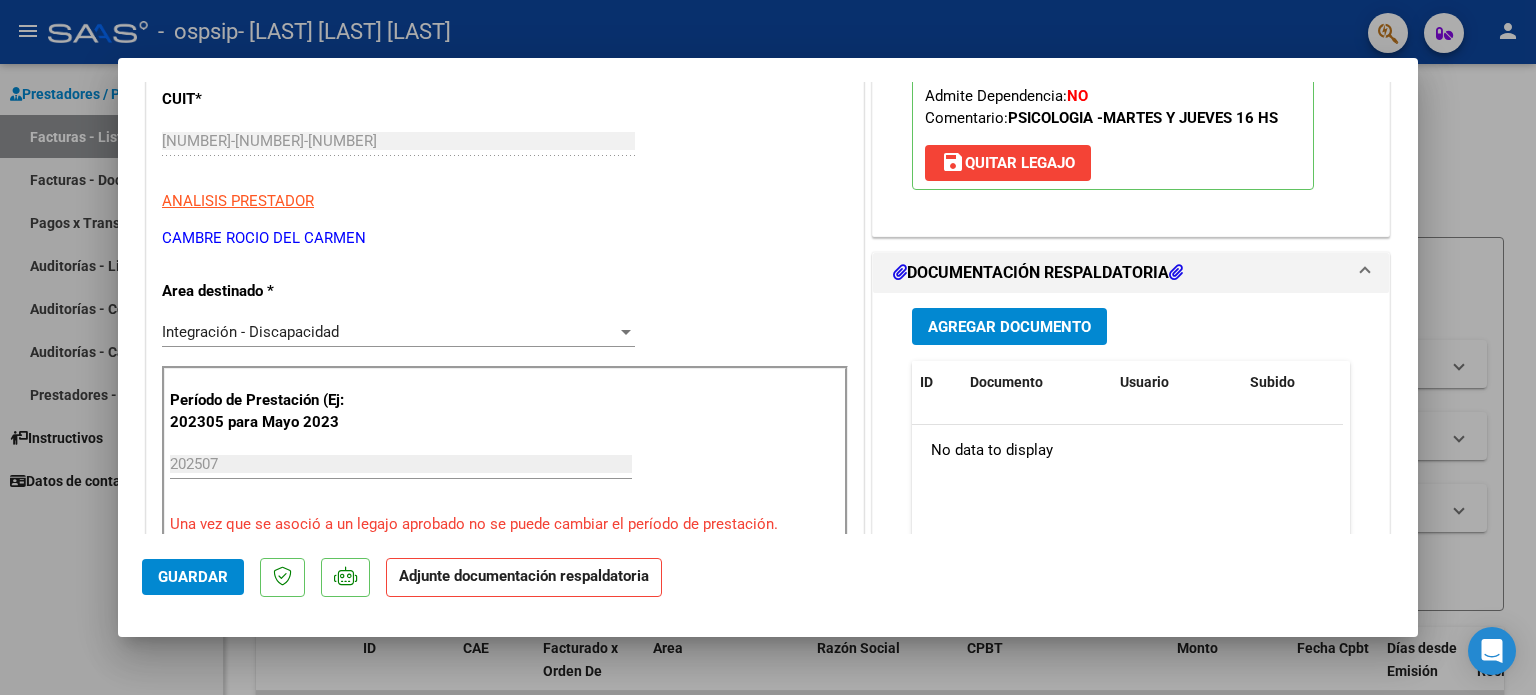 scroll, scrollTop: 400, scrollLeft: 0, axis: vertical 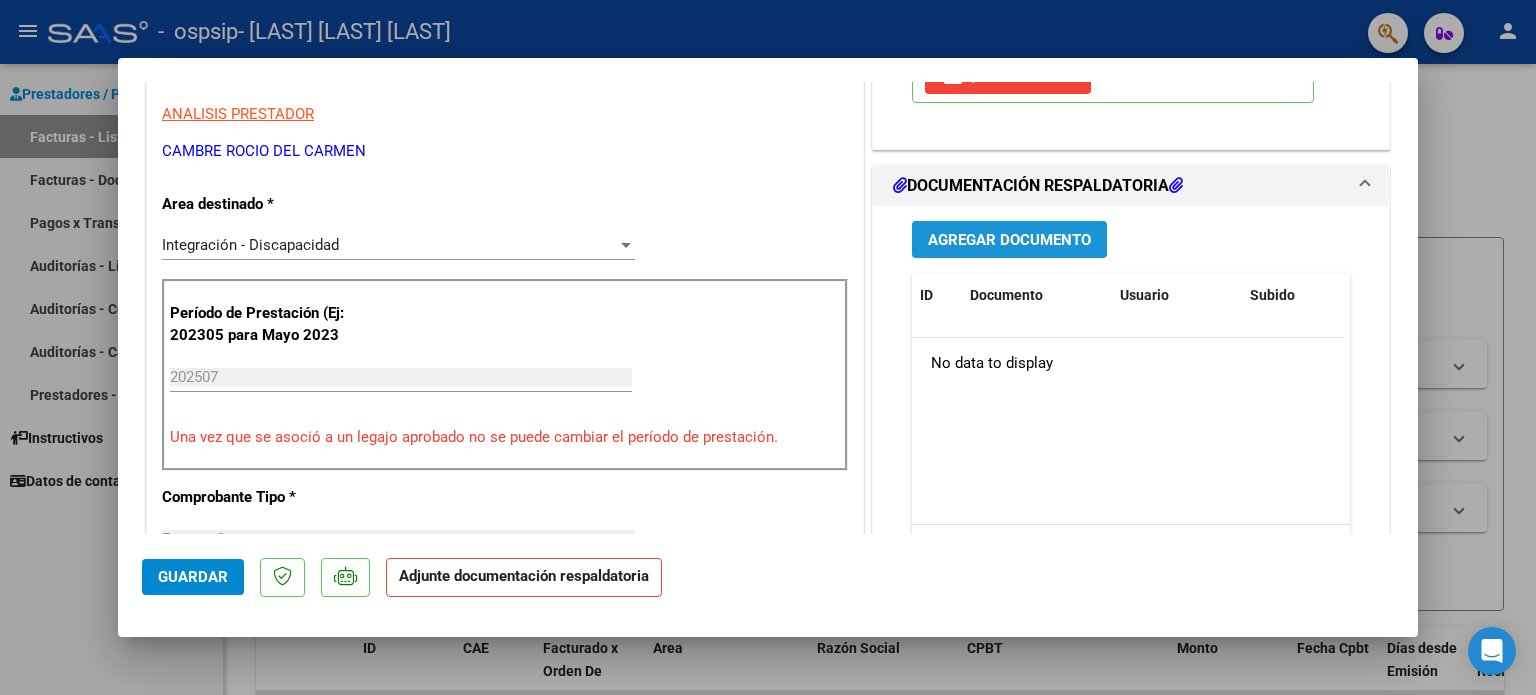 click on "Agregar Documento" at bounding box center [1009, 240] 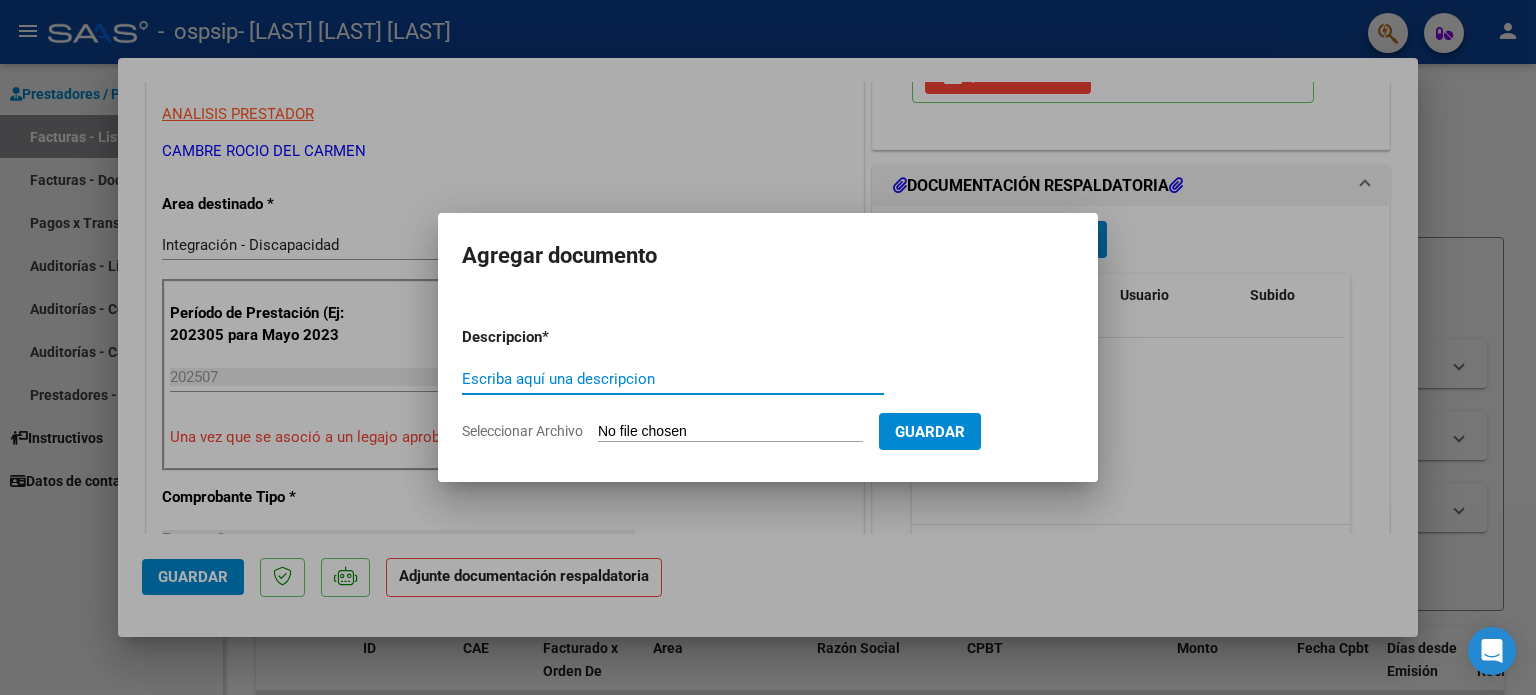 click on "Escriba aquí una descripcion" at bounding box center [673, 379] 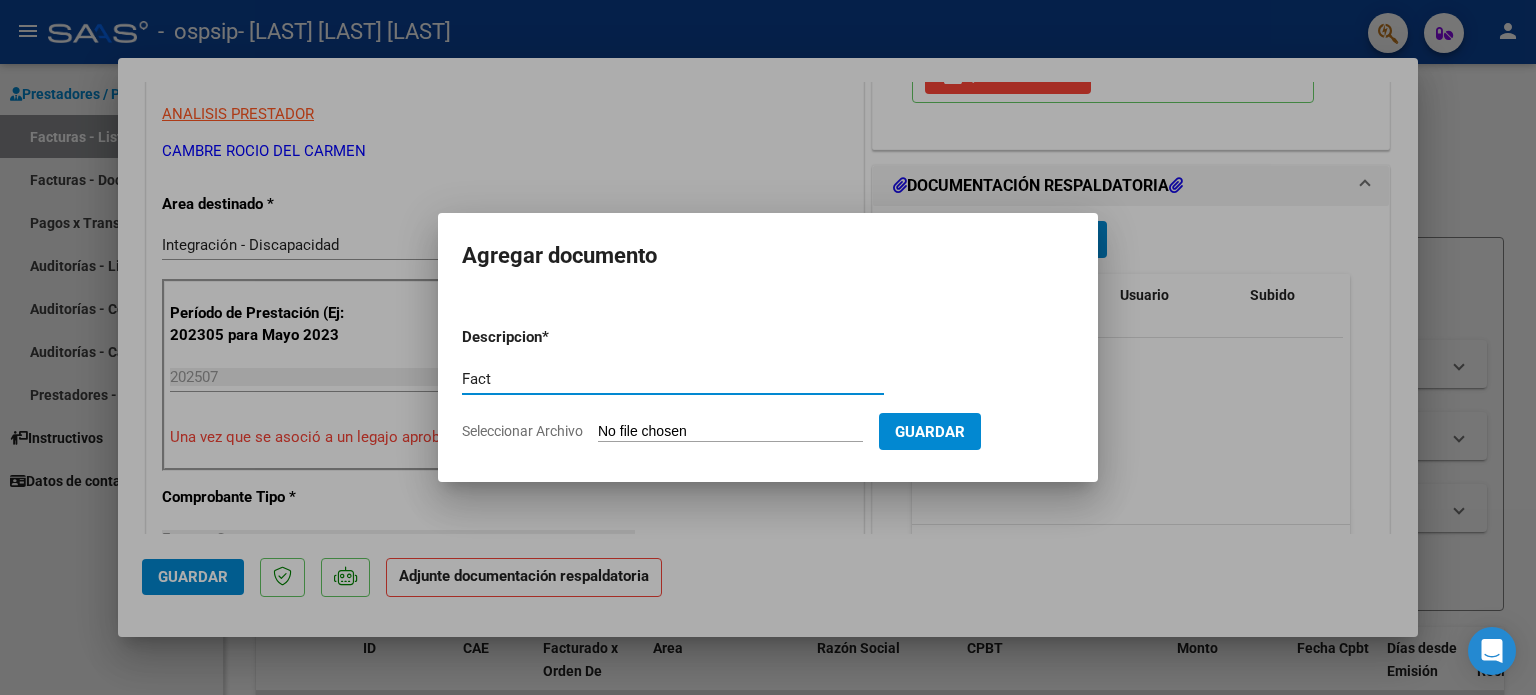 type on "Fact" 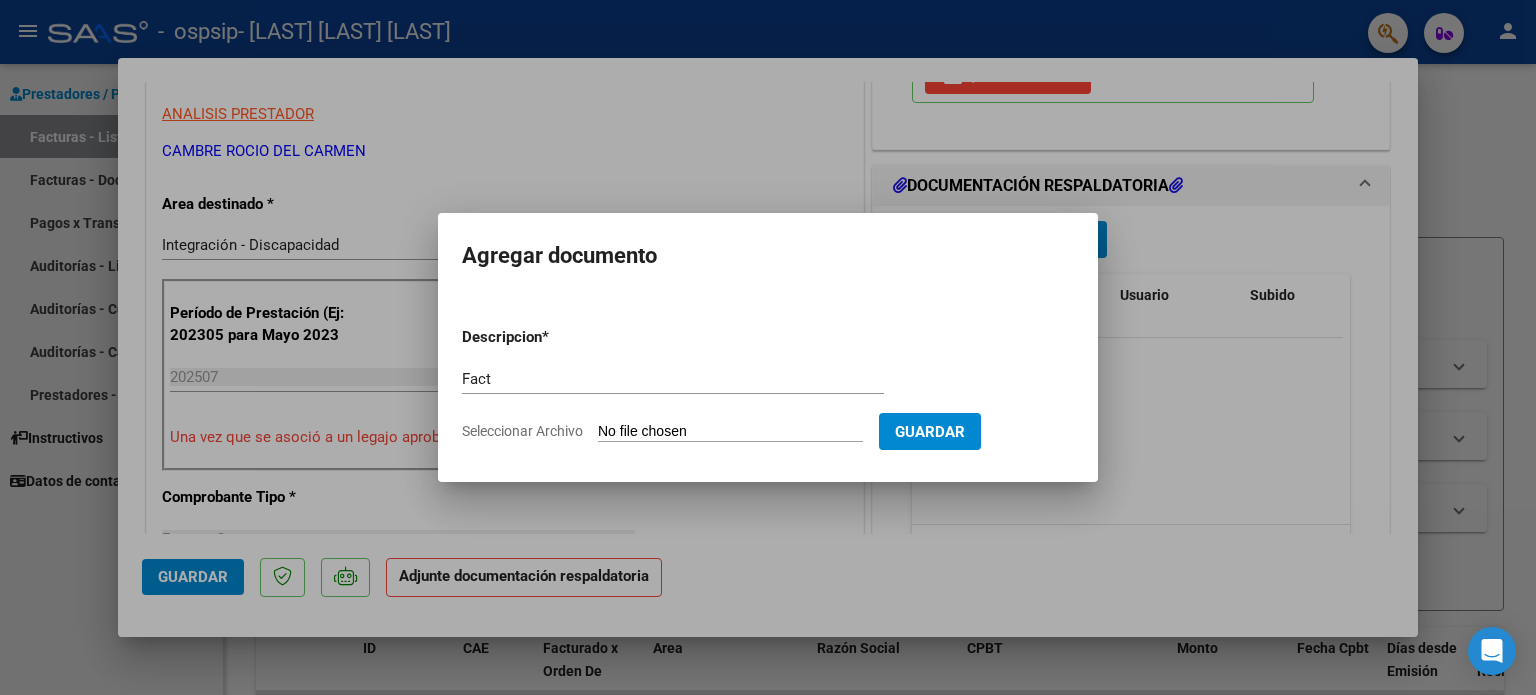 type on "C:\fakepath\Fact [LAST] [LAST] 07 2025 Psicología.pdf" 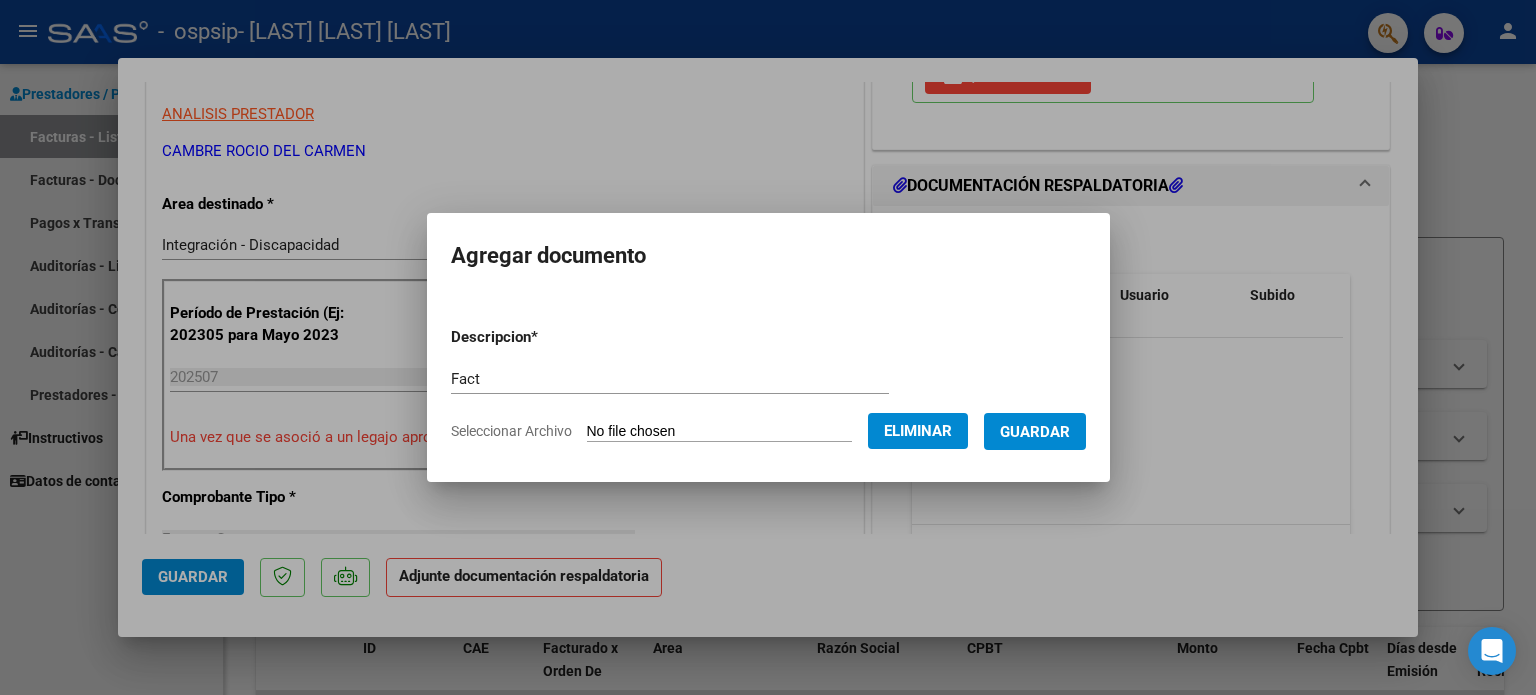 click on "Guardar" at bounding box center (1035, 432) 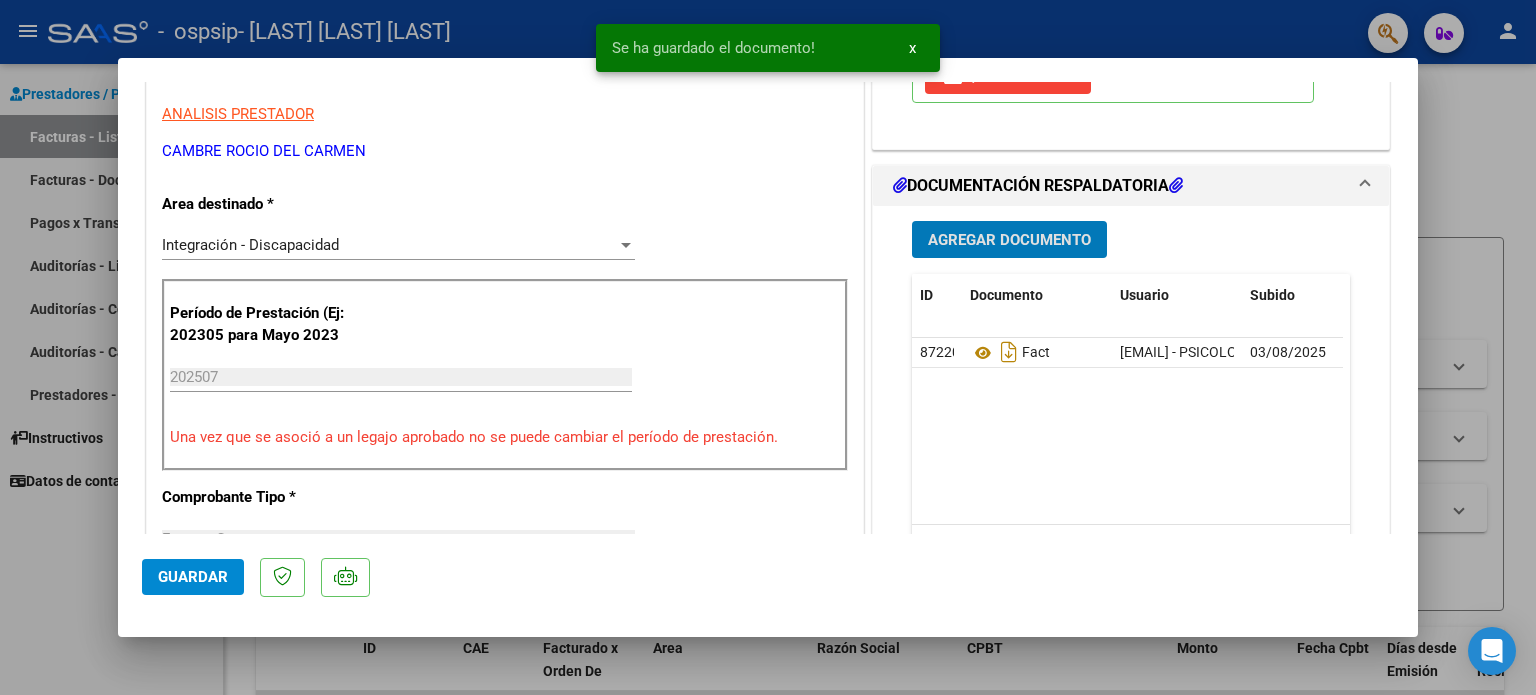click on "Agregar Documento" at bounding box center [1009, 240] 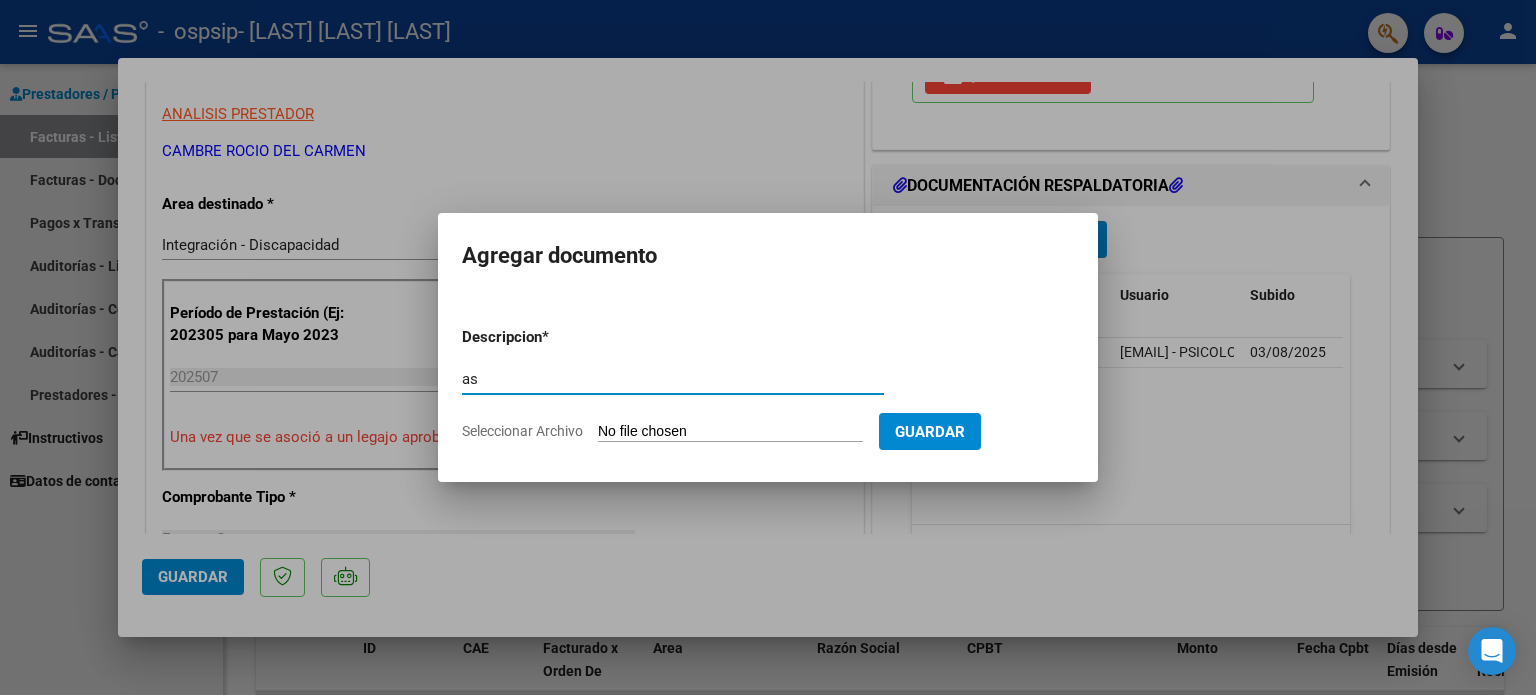 type on "a" 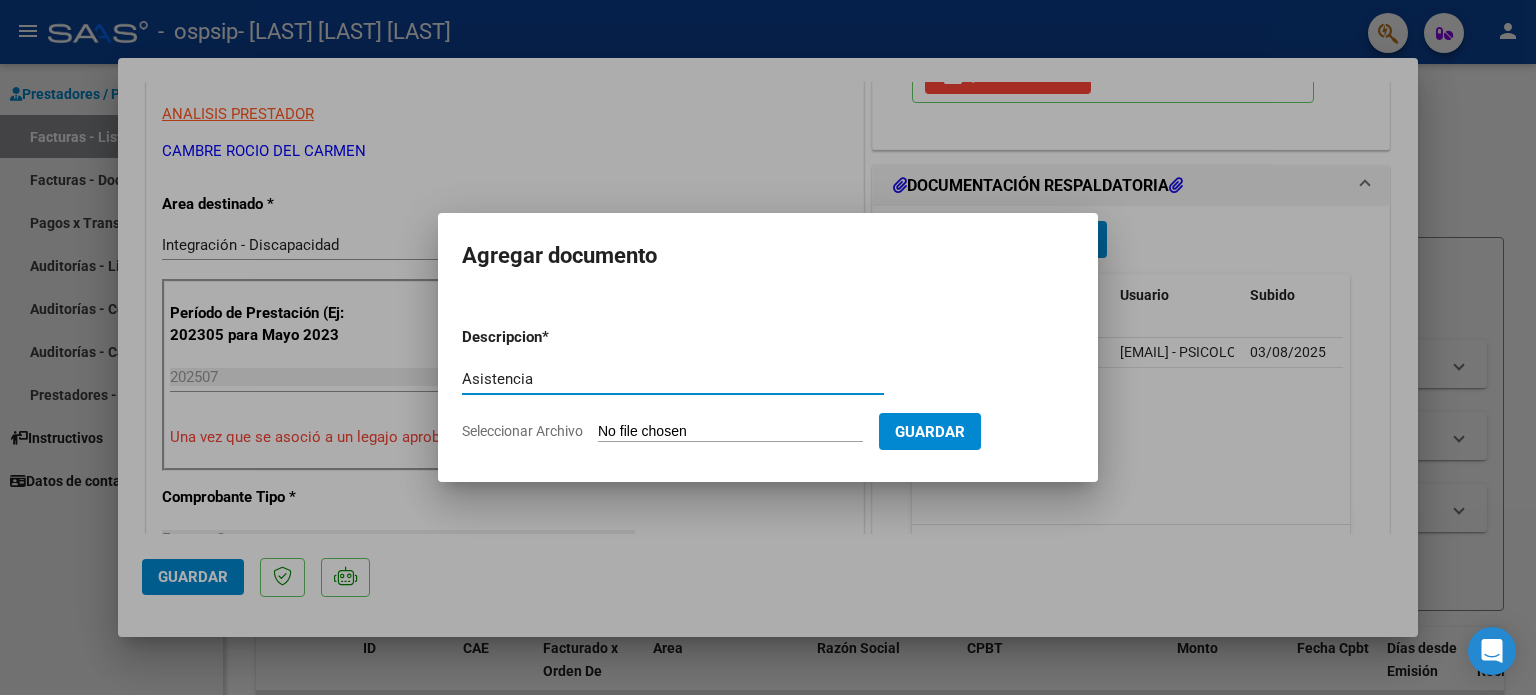 type on "Asistencia" 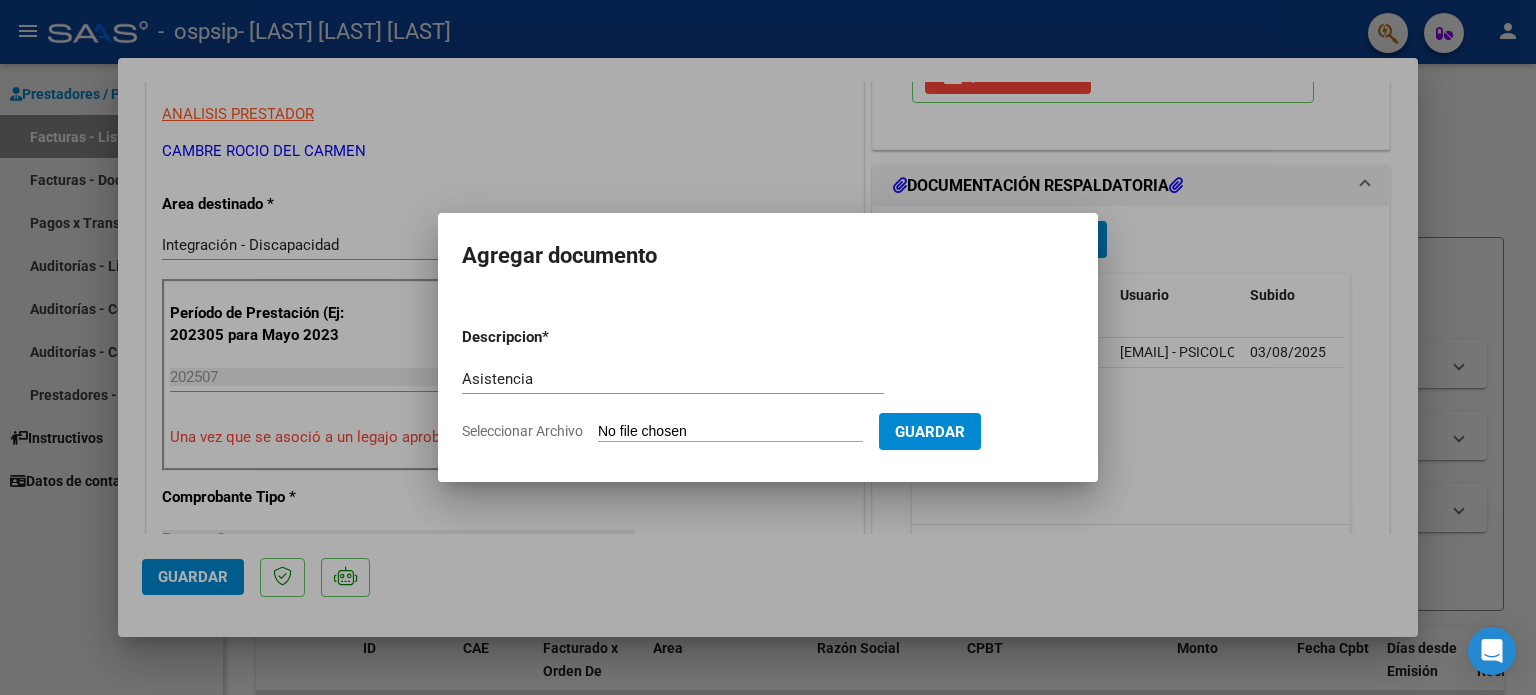 type on "C:\fakepath\Asistencia [LAST] [LAST] 07 2025 Psicología .pdf" 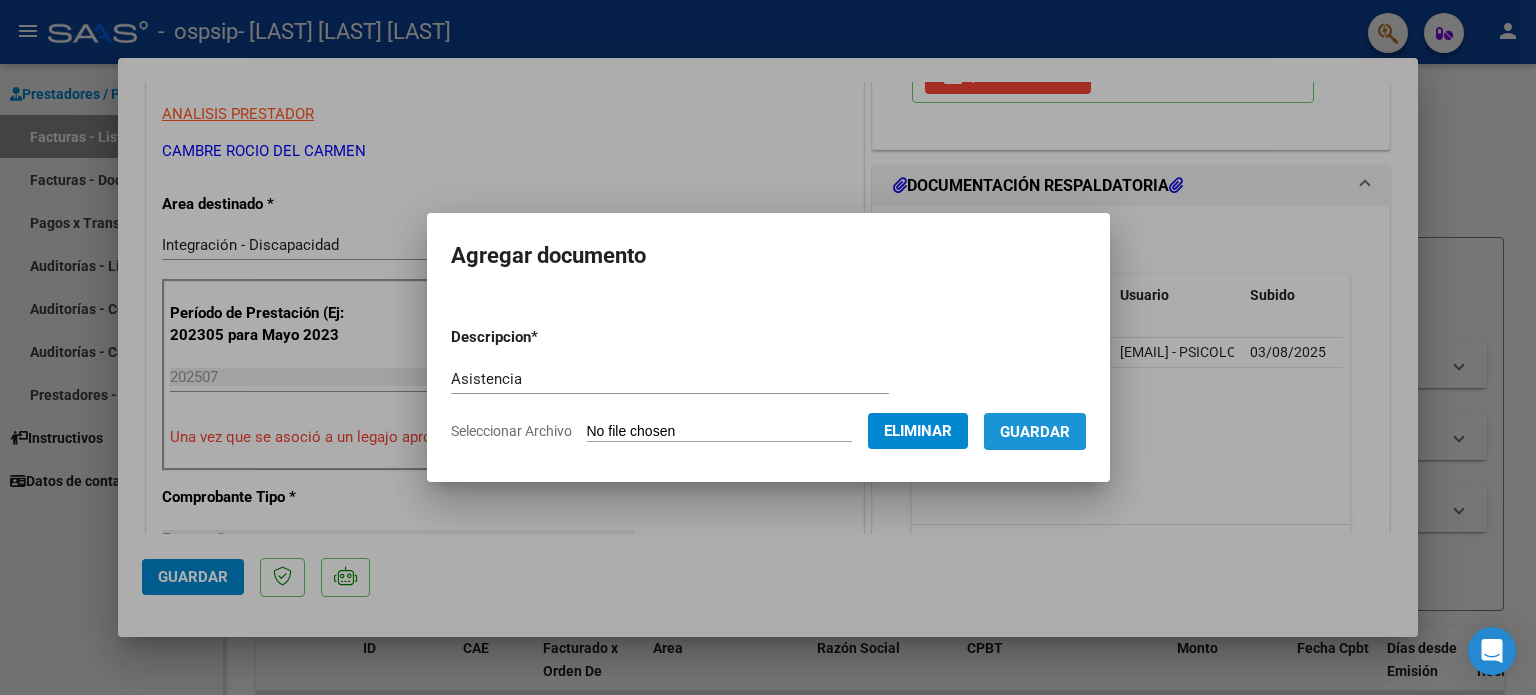 click on "Guardar" at bounding box center (1035, 432) 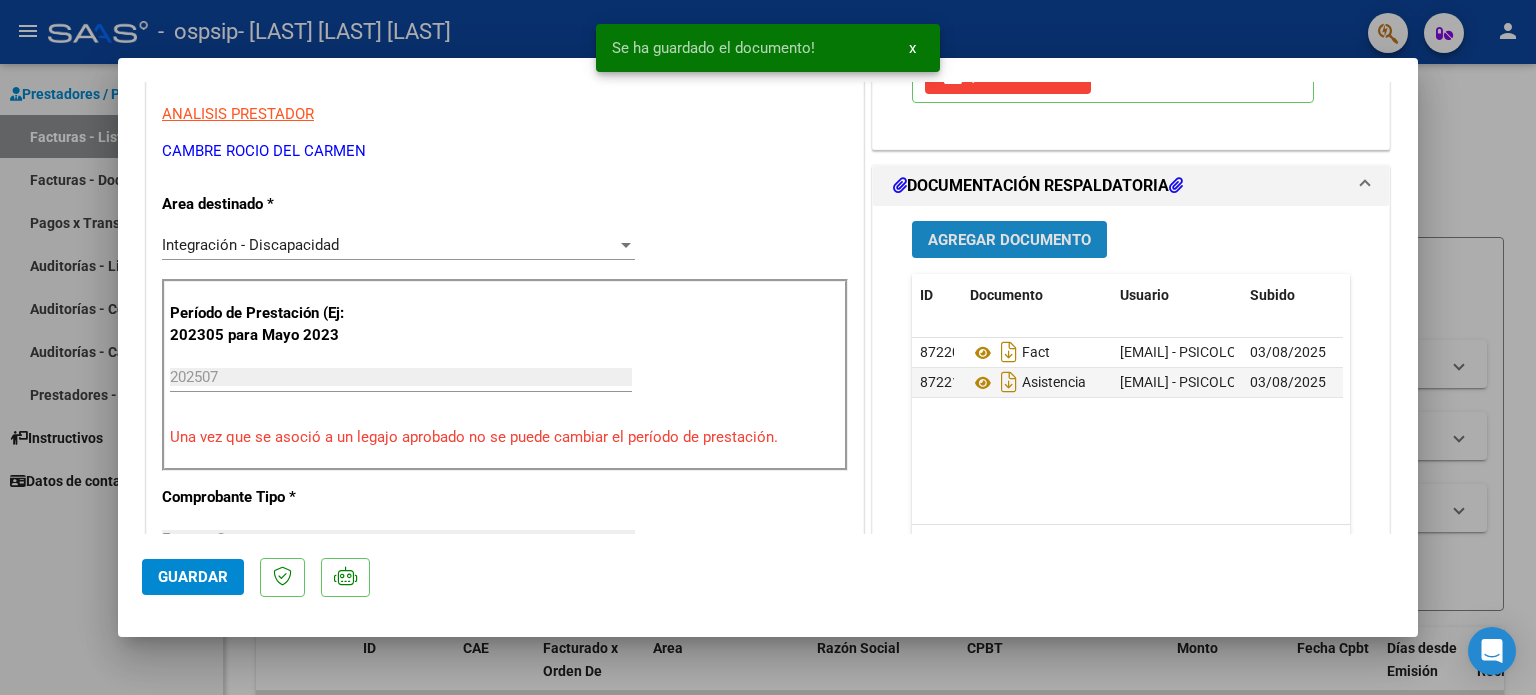 click on "Agregar Documento" at bounding box center (1009, 240) 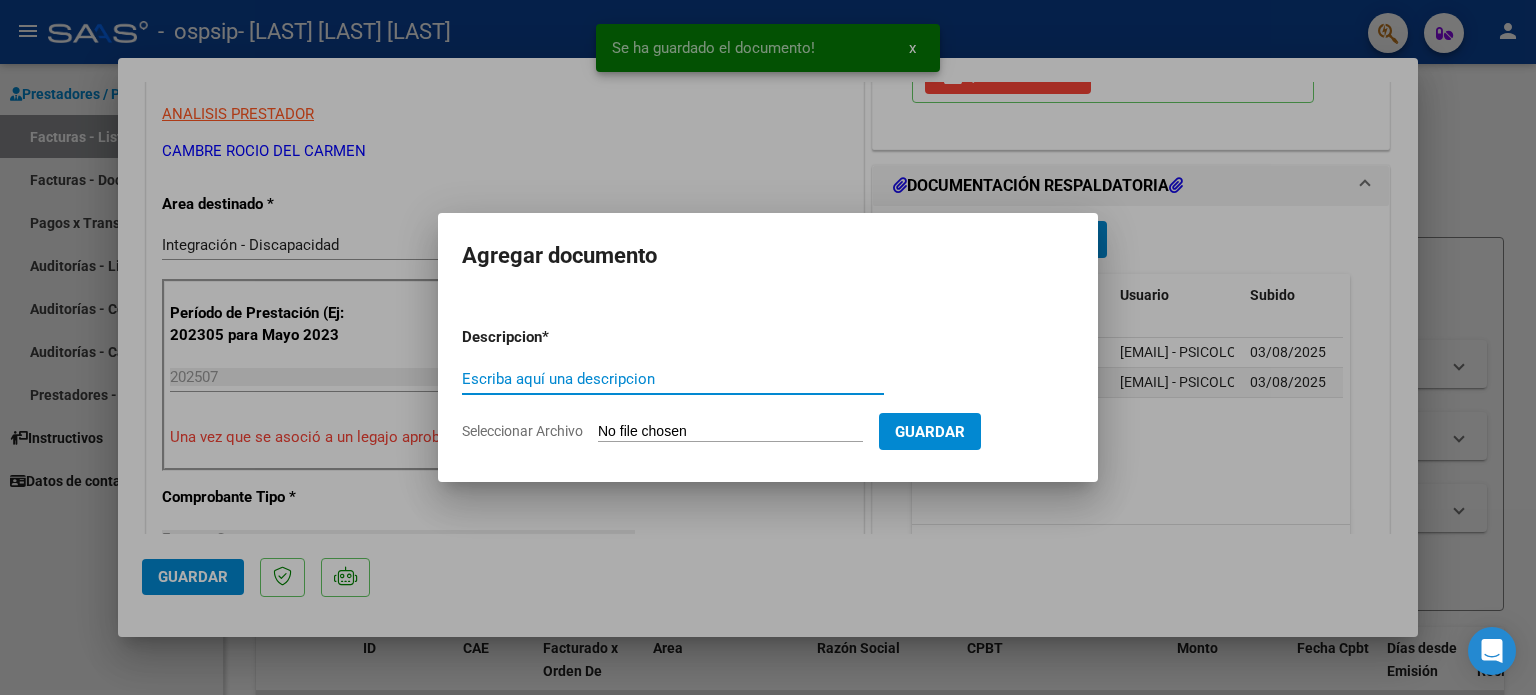 type on "a" 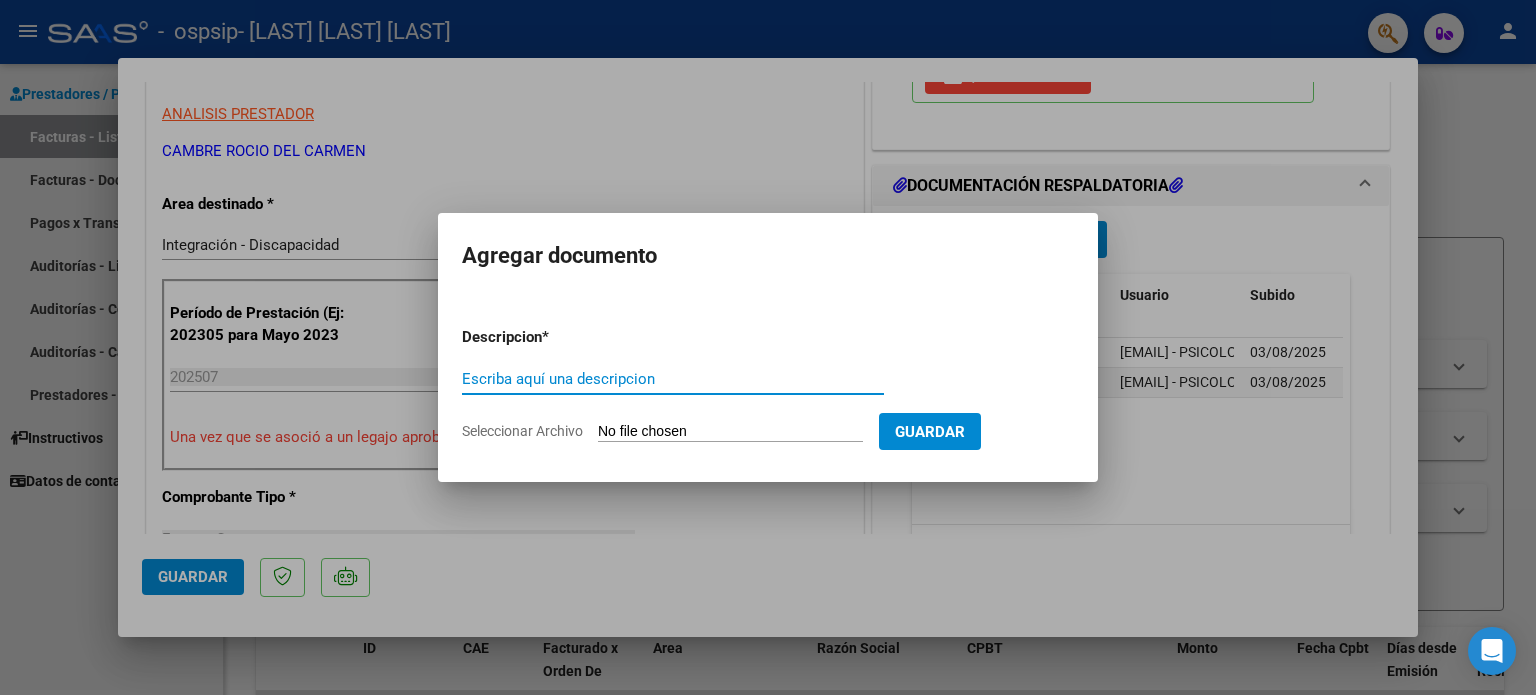 type on "a" 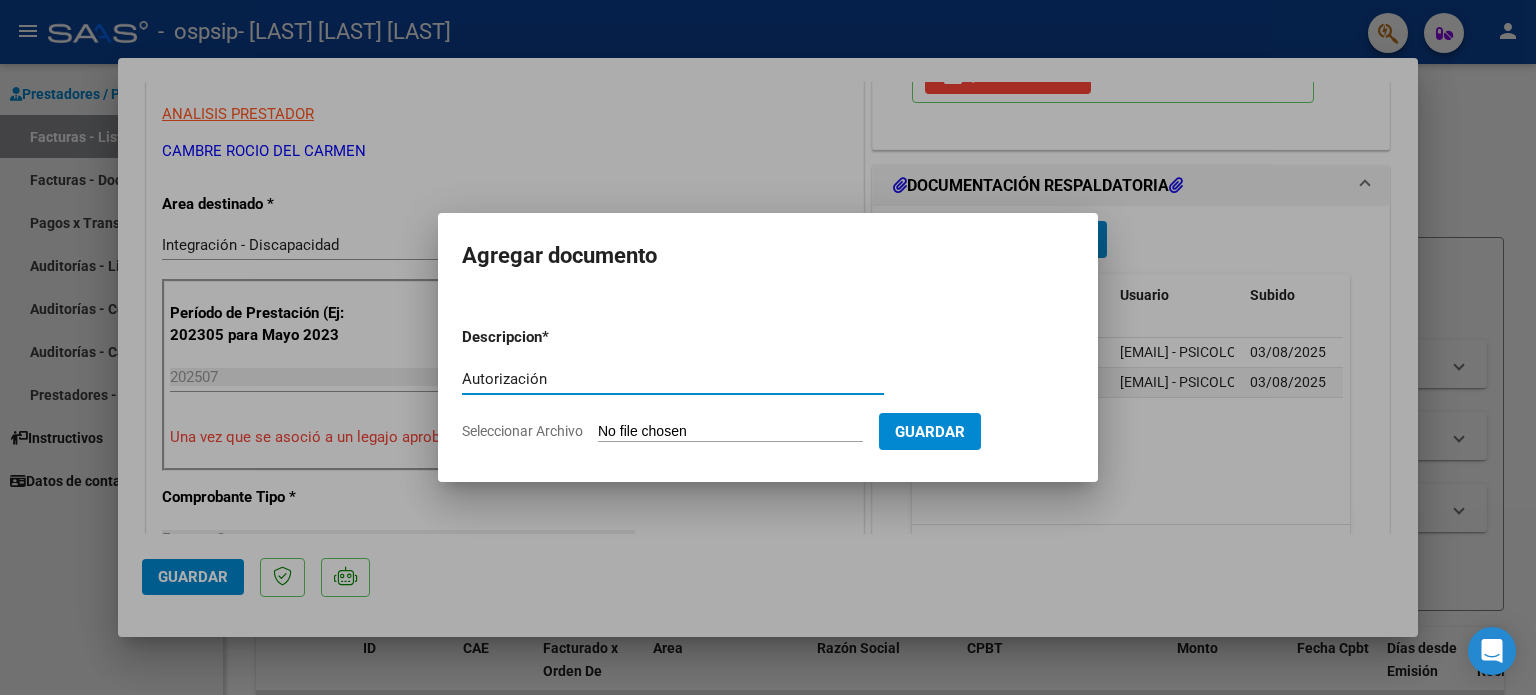 type on "Autorización" 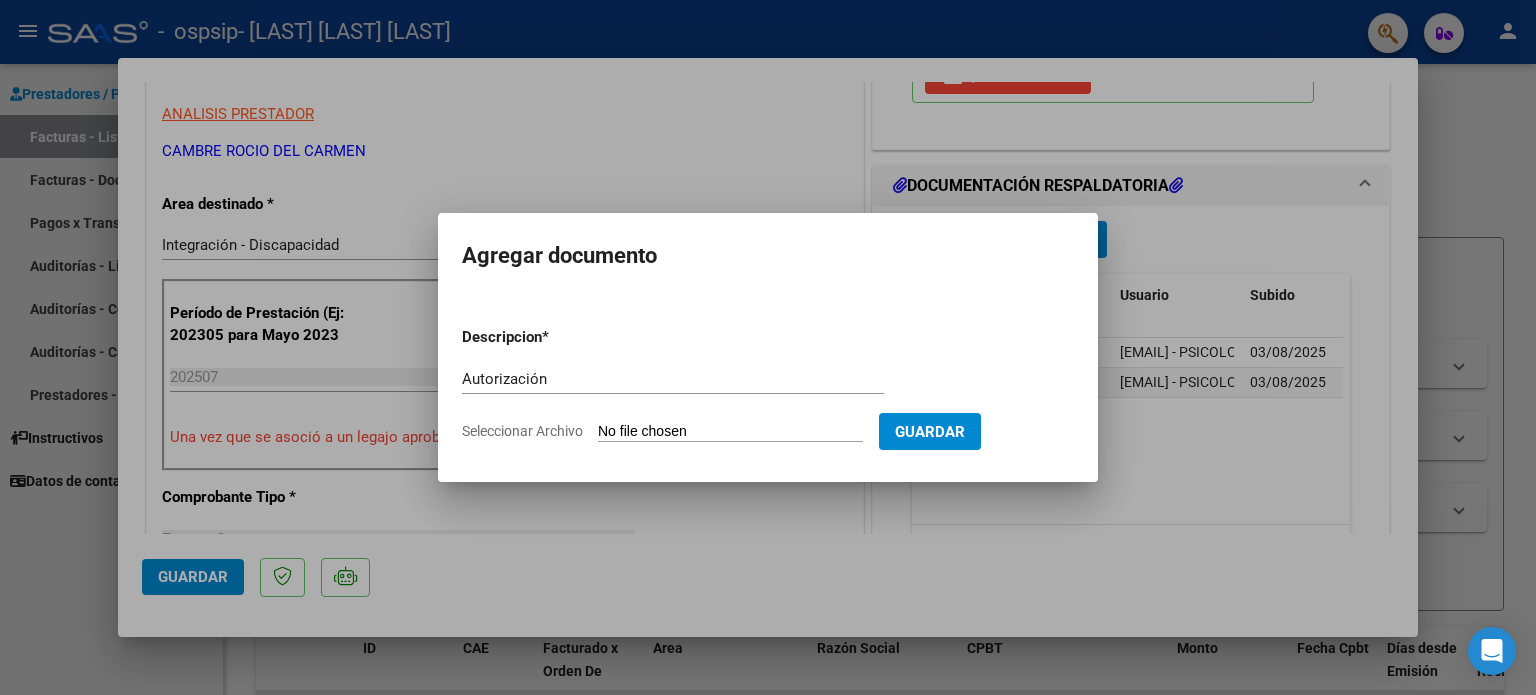 type on "C:\fakepath\[LAST] [LAST]-[LAST]  2025 SEGUN RESOLUCION 360 22 (2)_firmado.pdf" 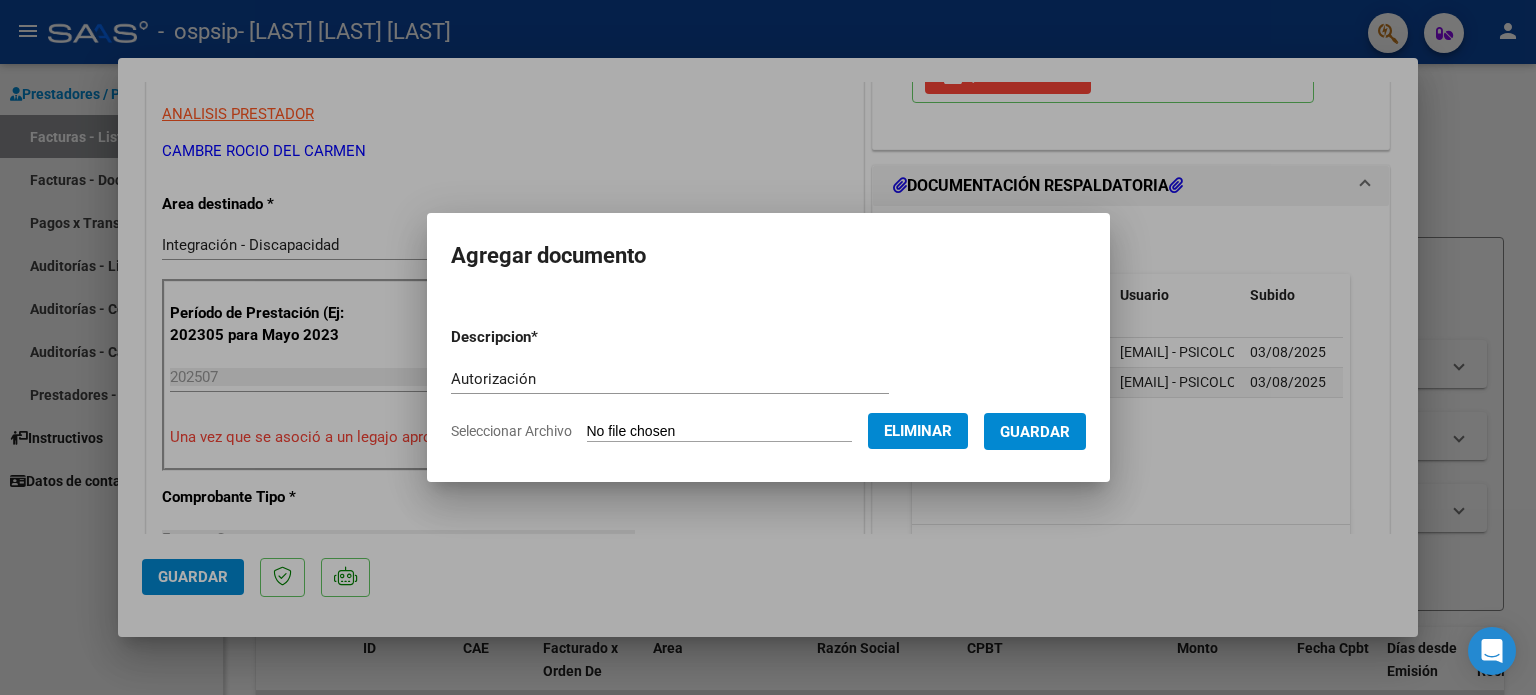 click on "Guardar" at bounding box center [1035, 432] 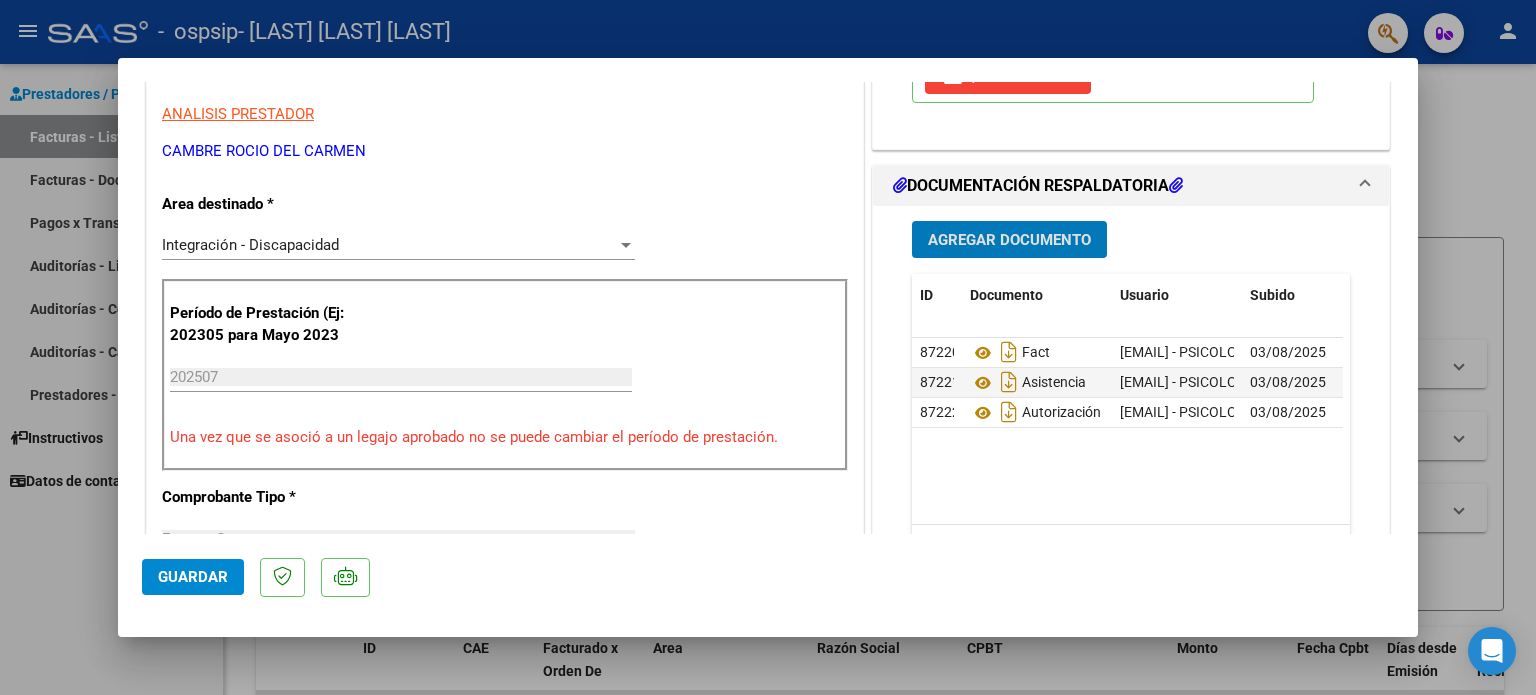click on "Agregar Documento" at bounding box center (1009, 240) 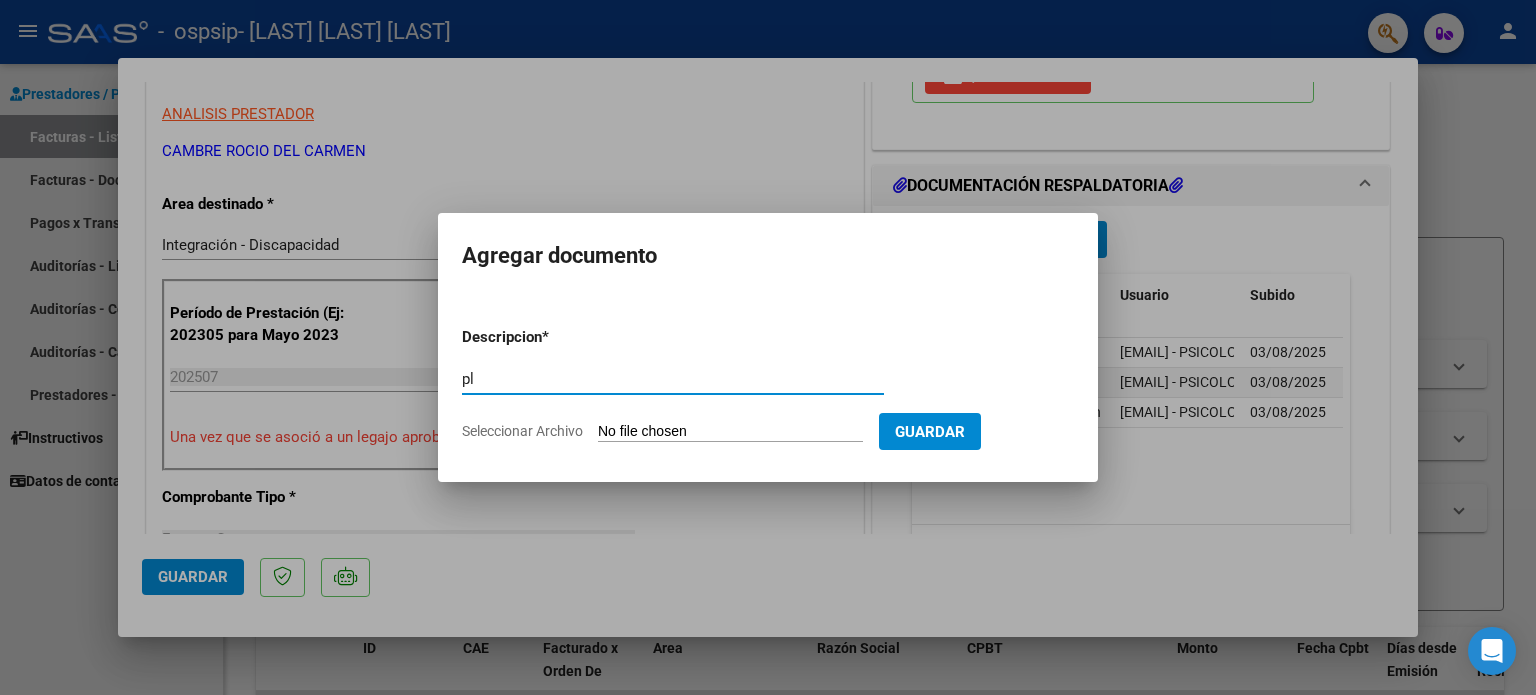 type on "p" 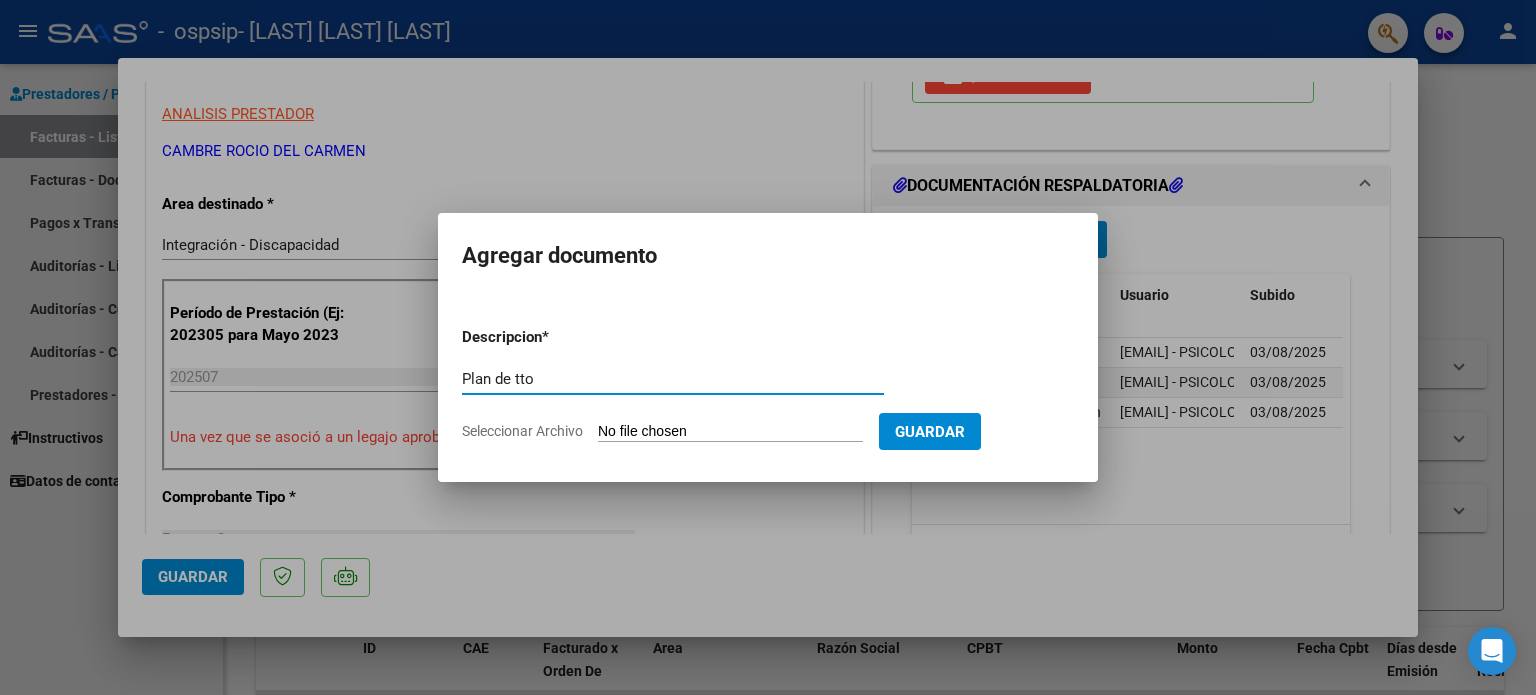type on "Plan de tto" 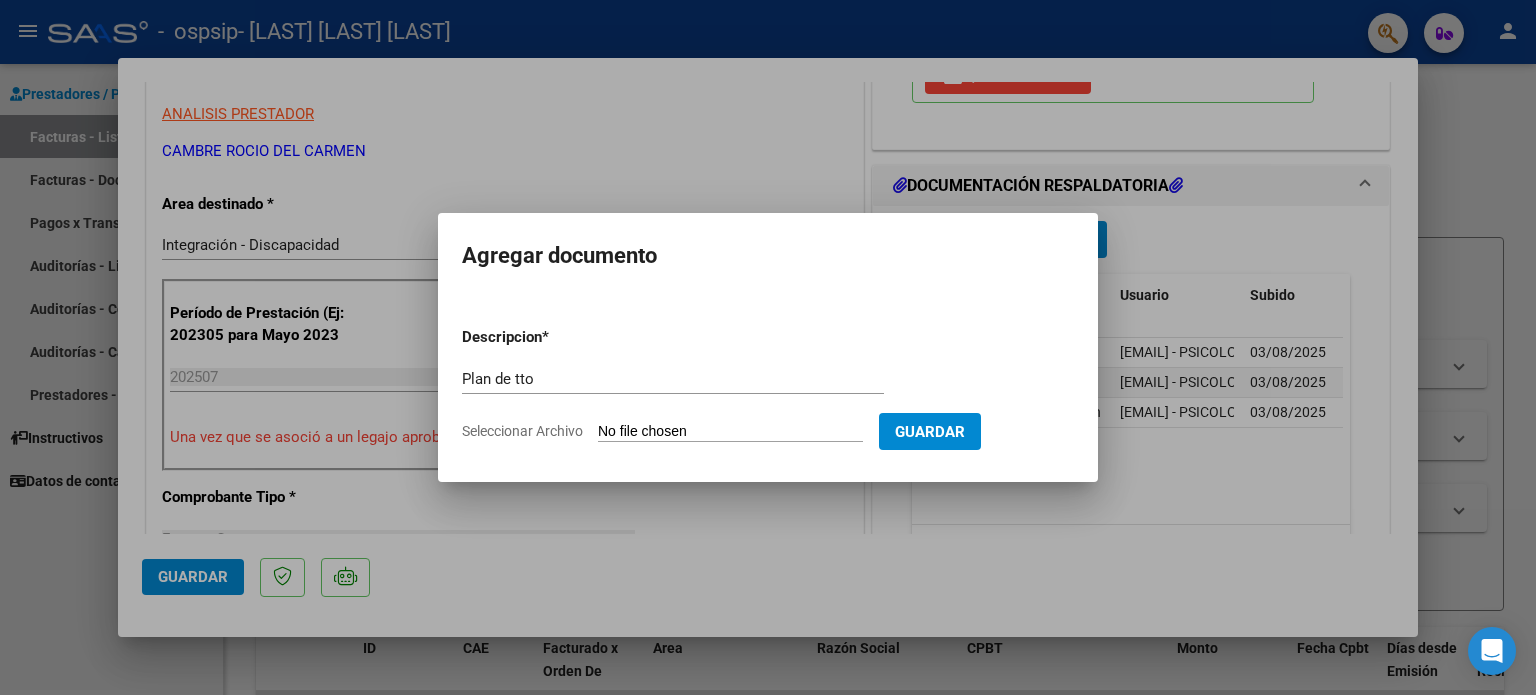 click on "Seleccionar Archivo" at bounding box center [730, 432] 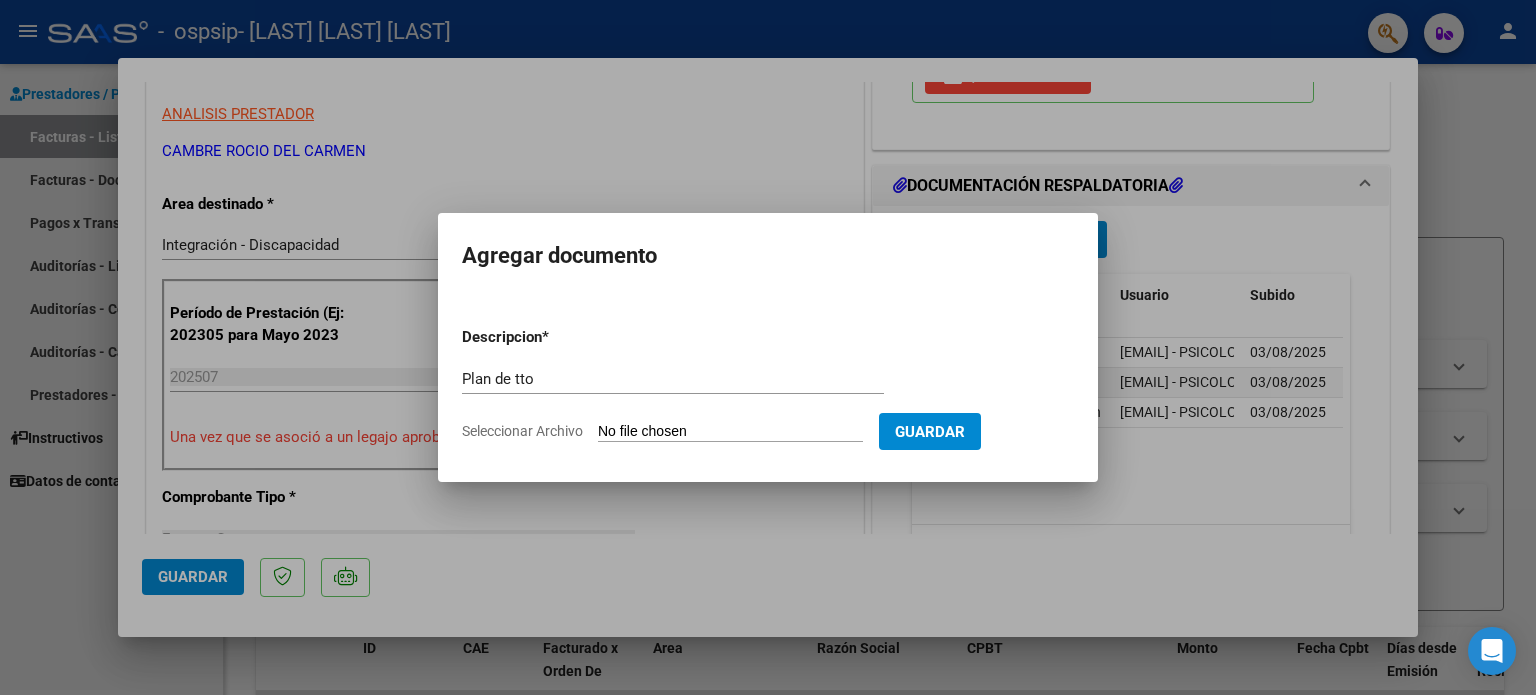 type on "C:\fakepath\Plan de Abordaje [LAST] [LAST]  2025.pdf" 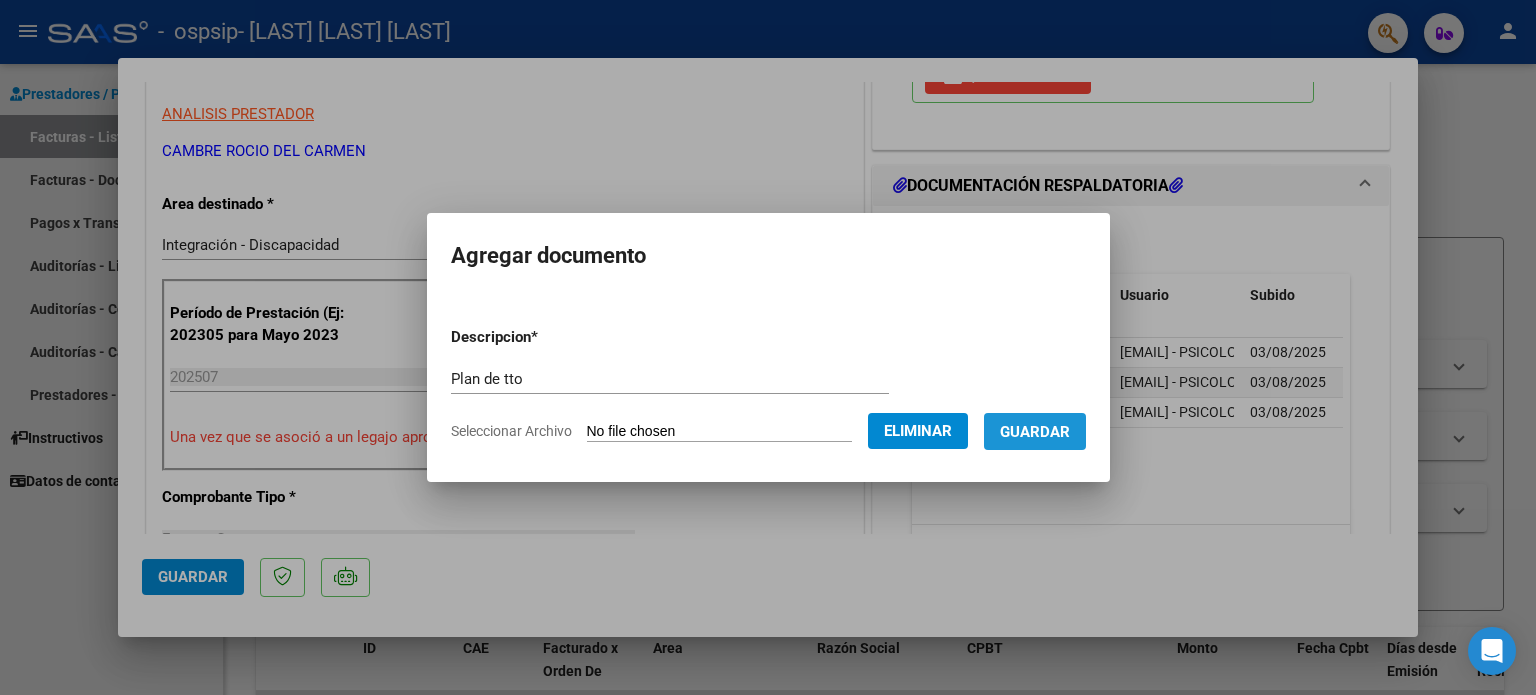click on "Guardar" at bounding box center [1035, 432] 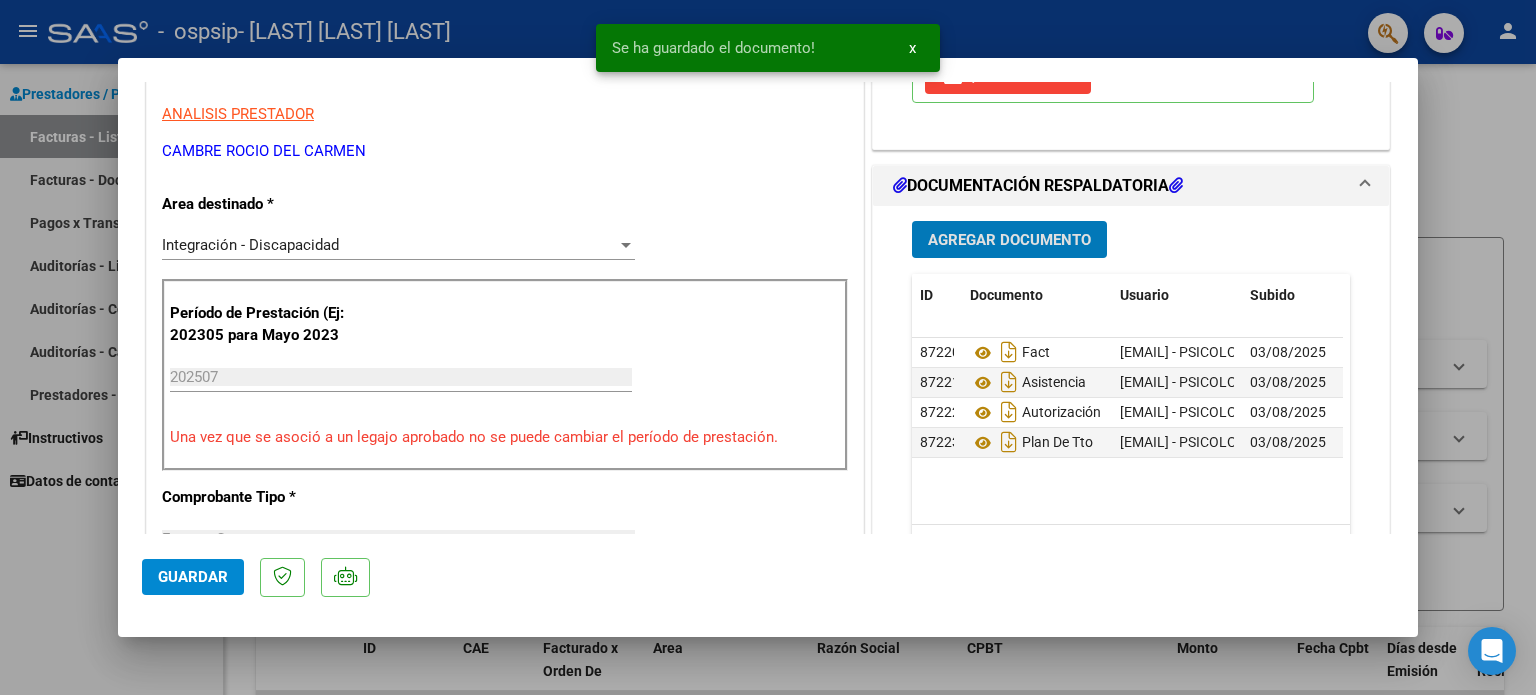 click on "Agregar Documento" at bounding box center [1009, 240] 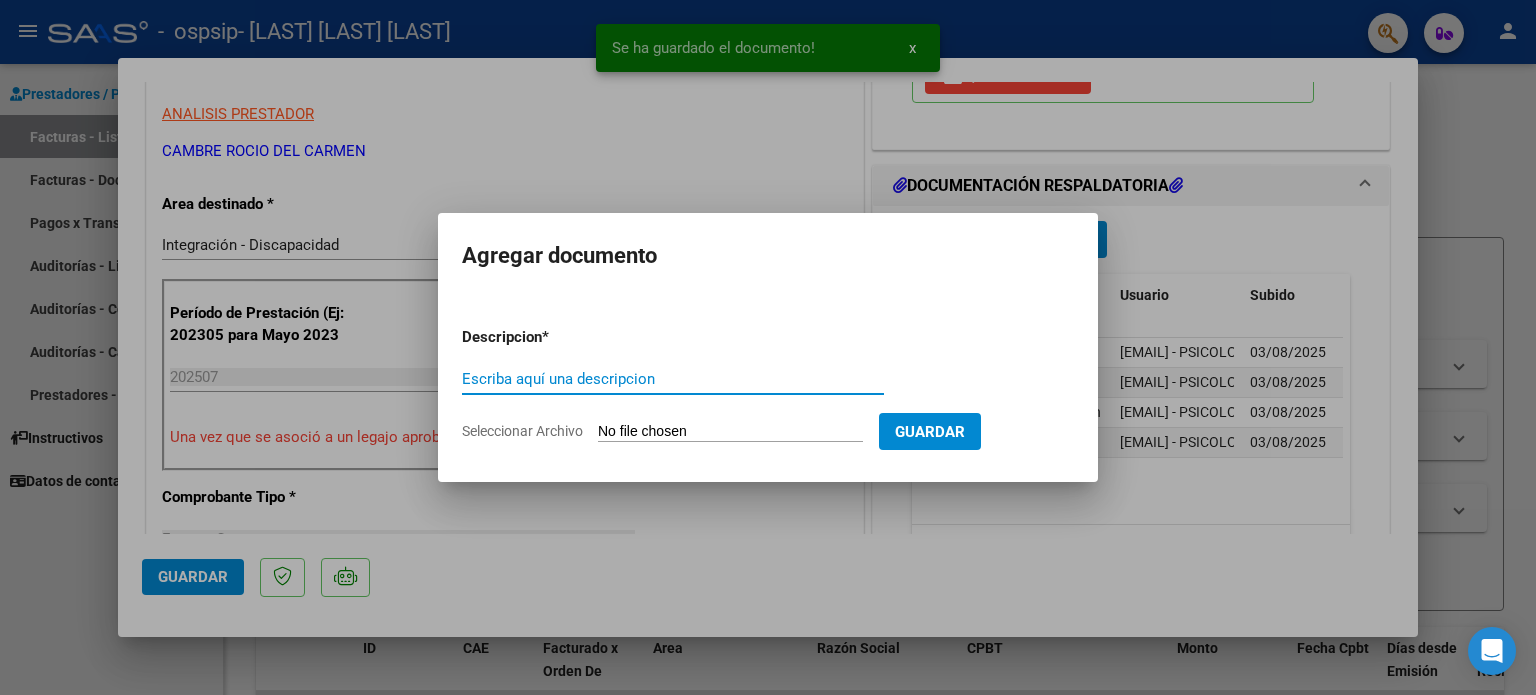 click on "Escriba aquí una descripcion" at bounding box center [673, 379] 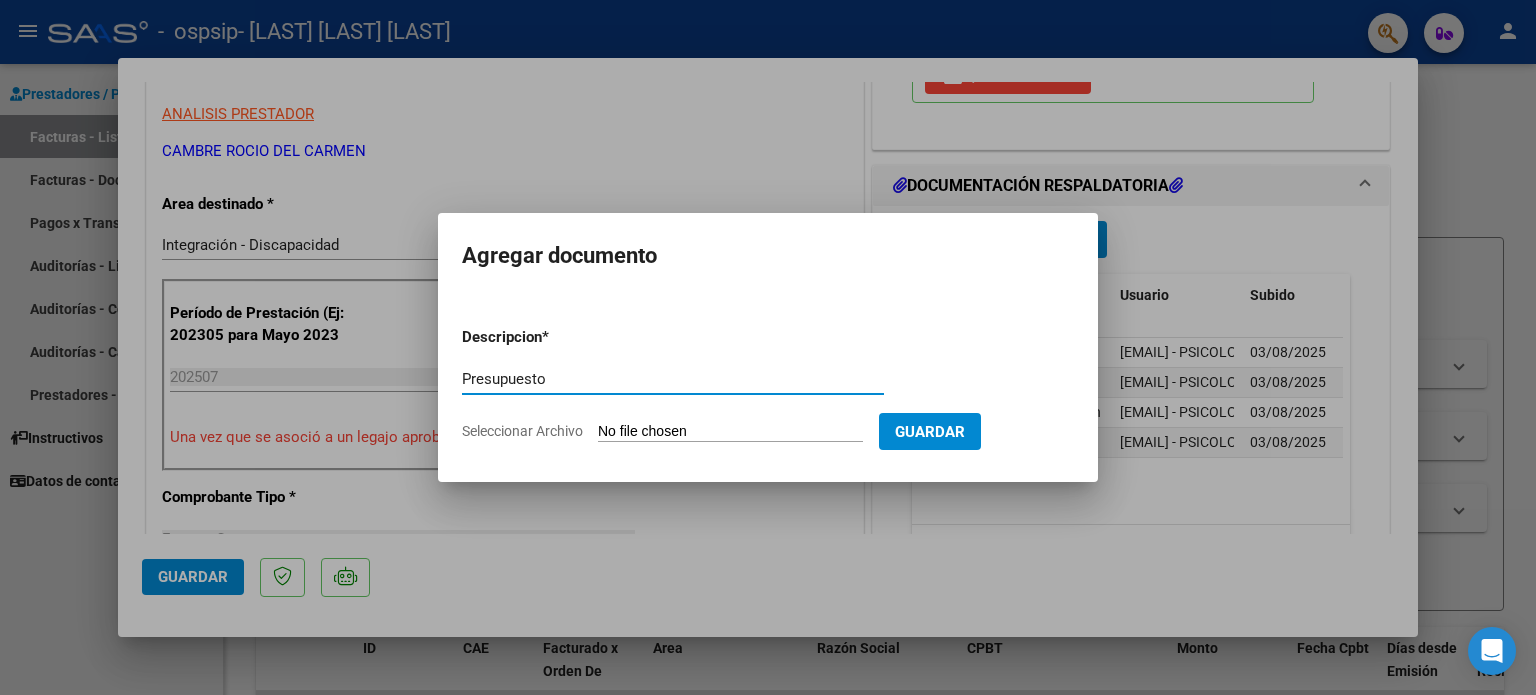 type on "Presupuesto" 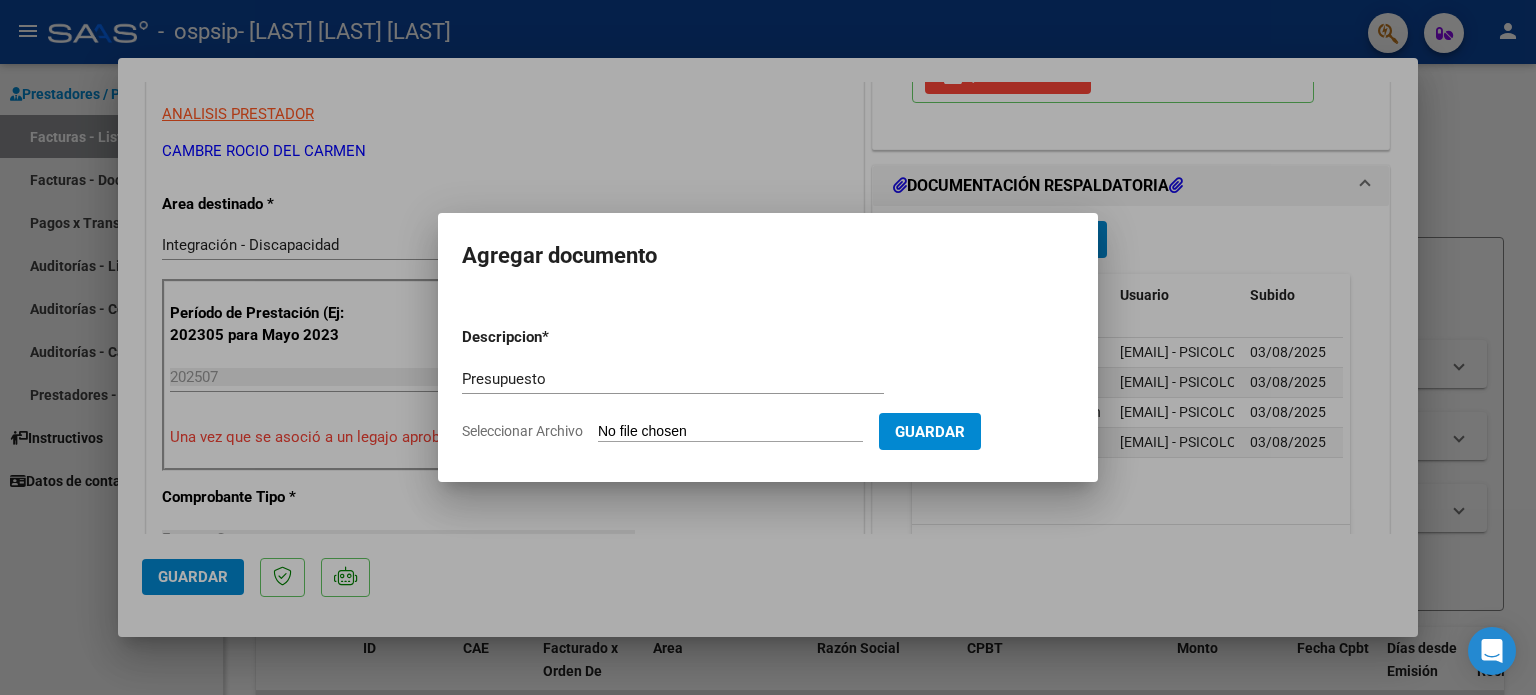 type on "C:\fakepath\Presupuesto 2025 Psicología.pdf" 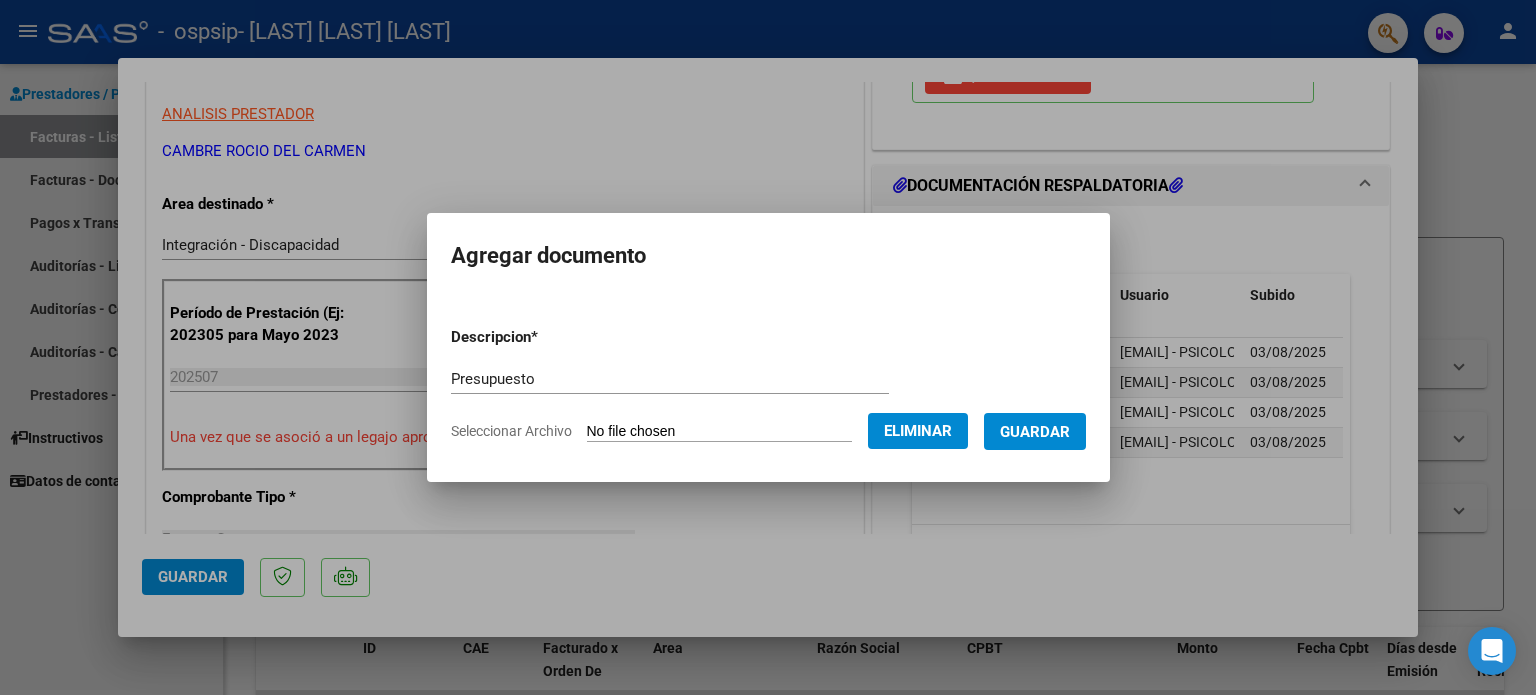 click on "Guardar" at bounding box center [1035, 432] 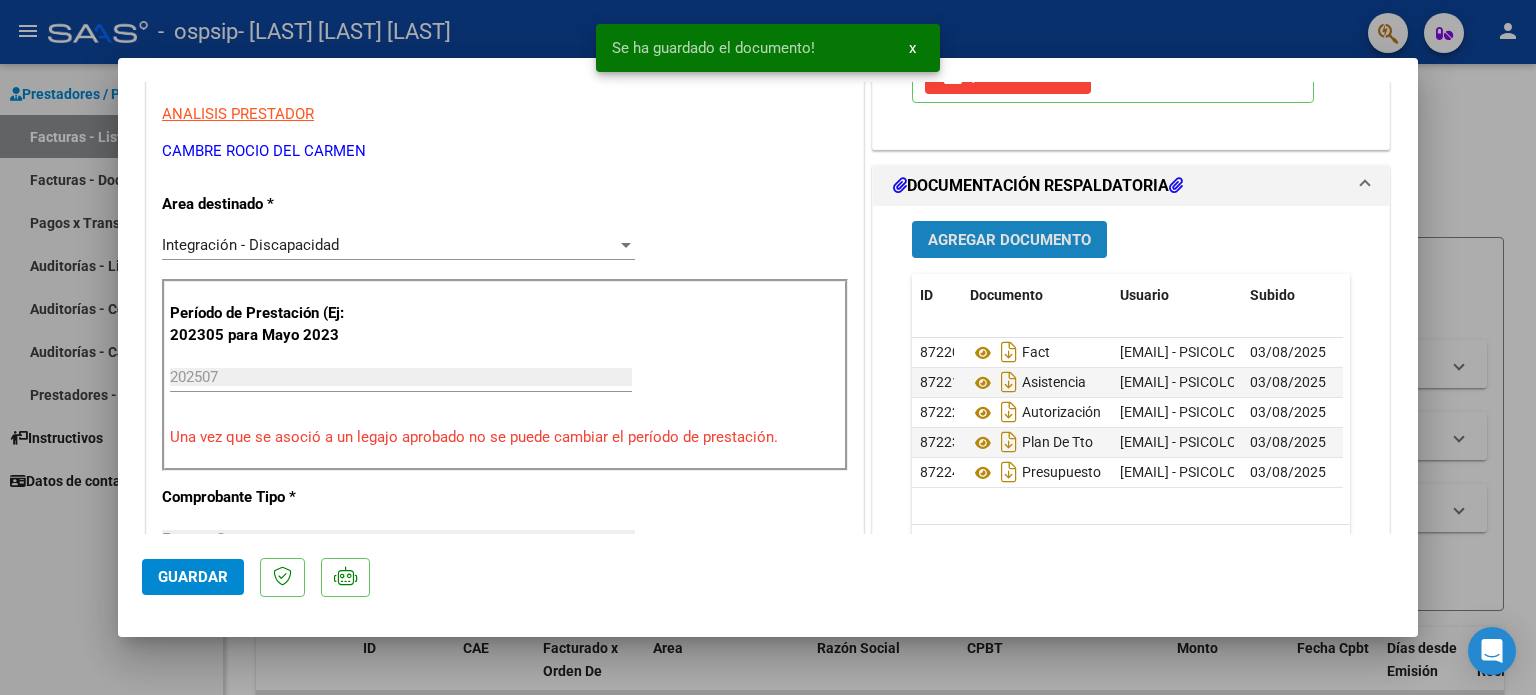 click on "Agregar Documento" at bounding box center (1009, 240) 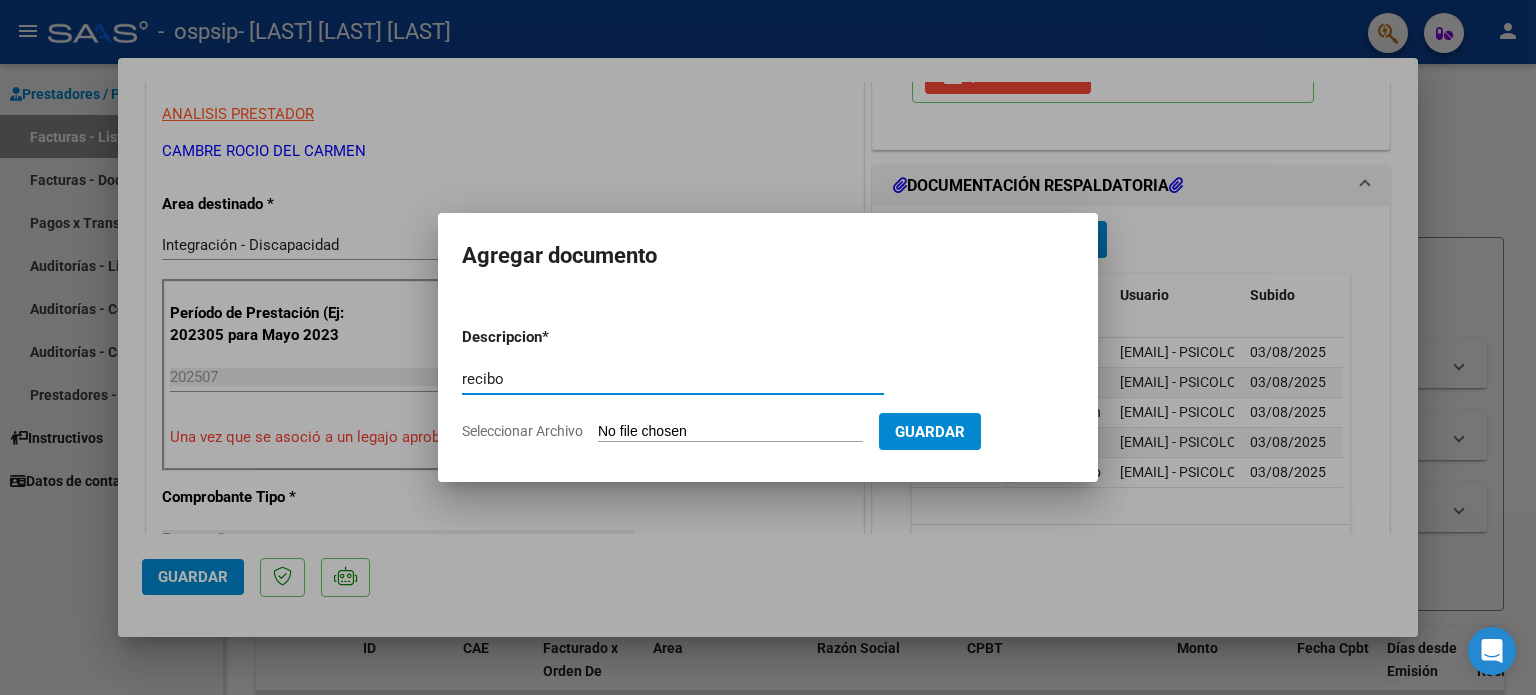 type on "recibo" 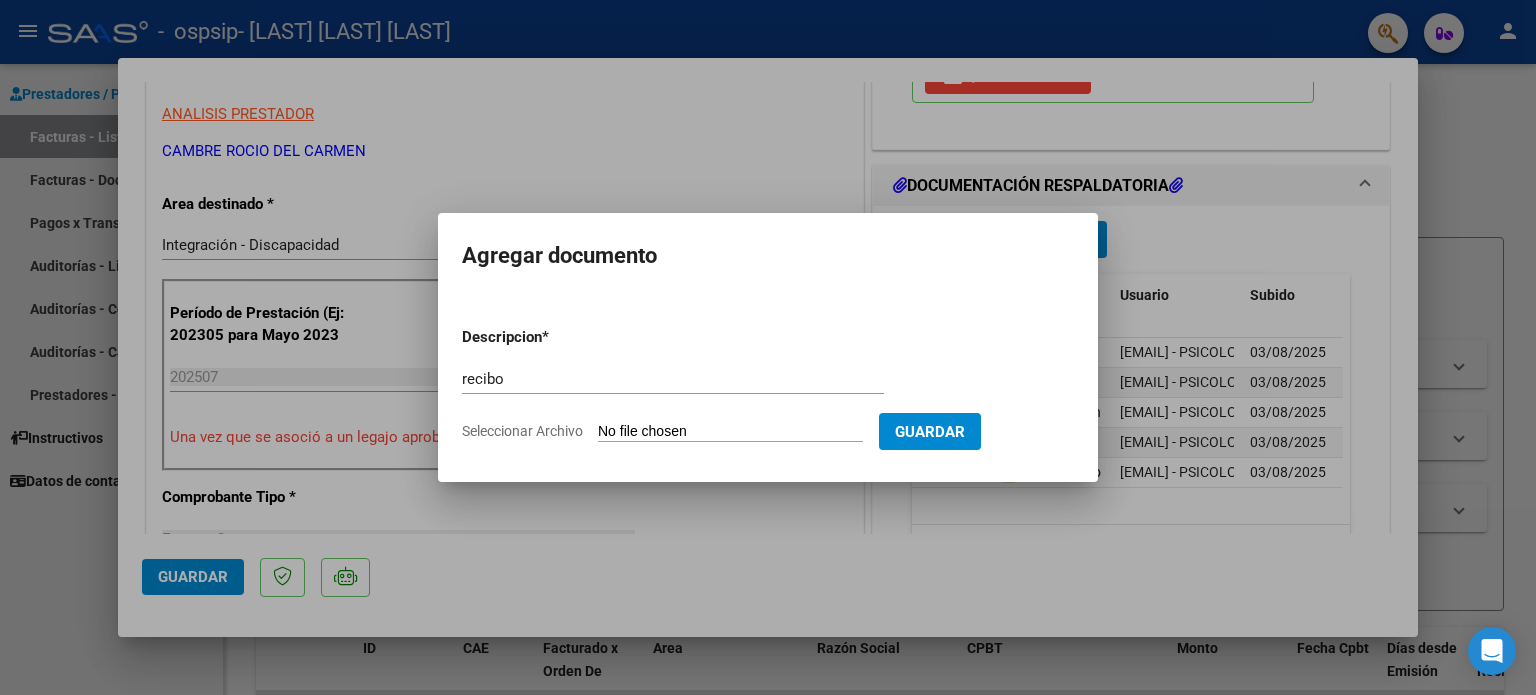 click on "Seleccionar Archivo" at bounding box center (730, 432) 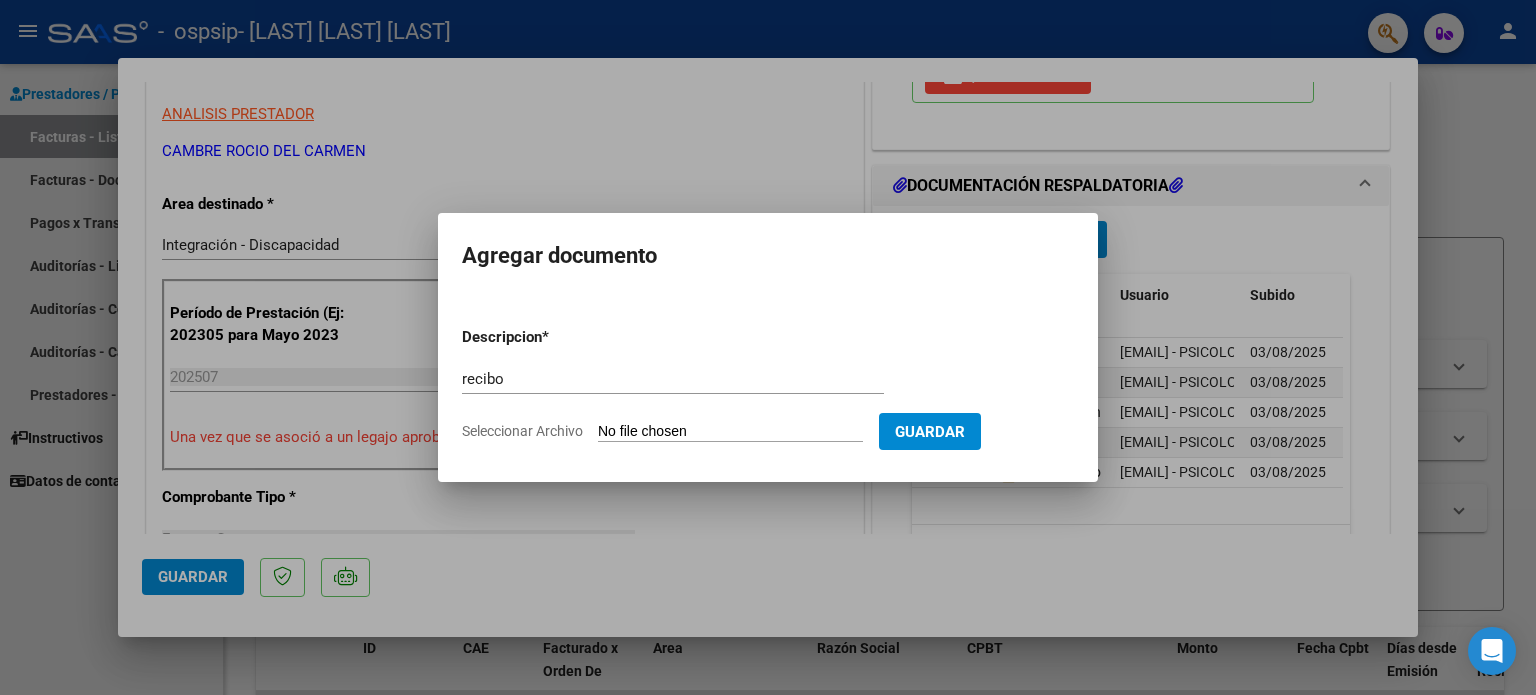 click on "Seleccionar Archivo" at bounding box center (730, 432) 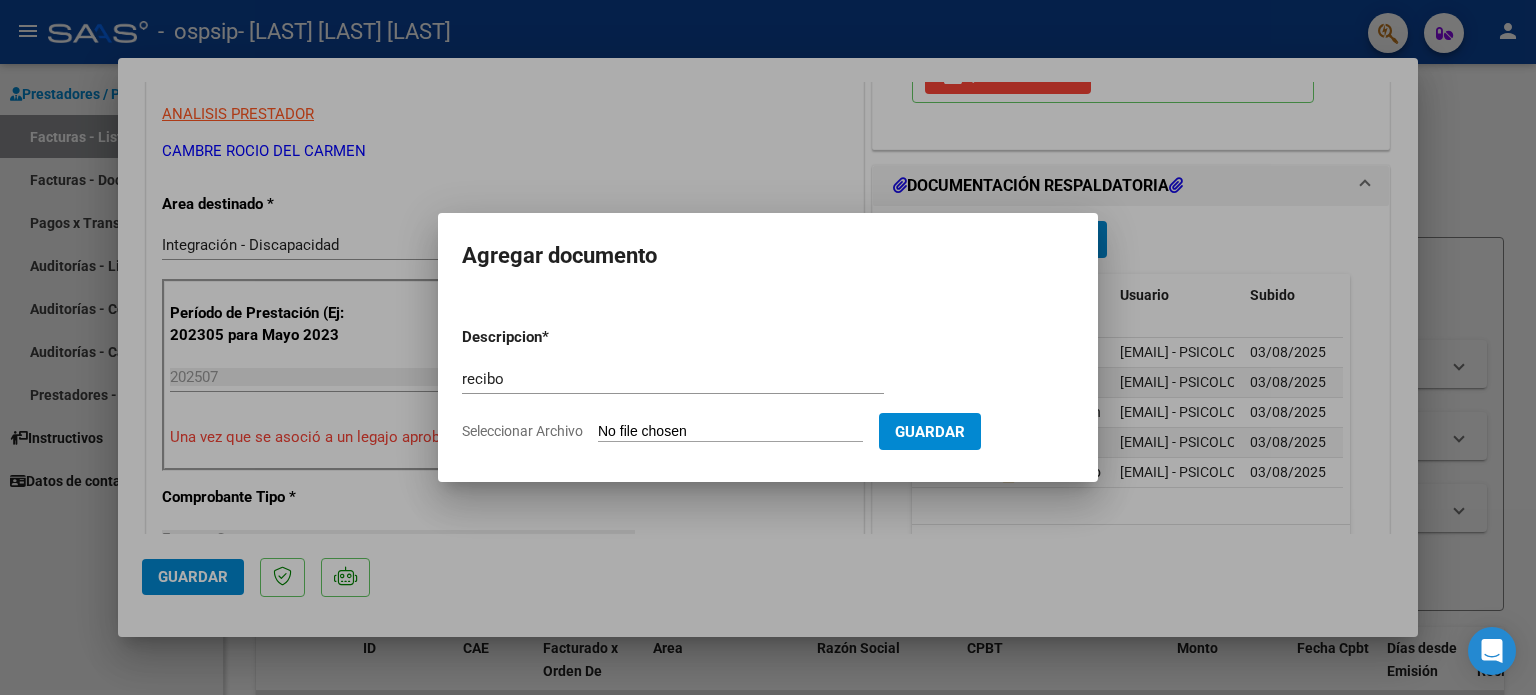 type on "C:\fakepath\Recibo.jpeg" 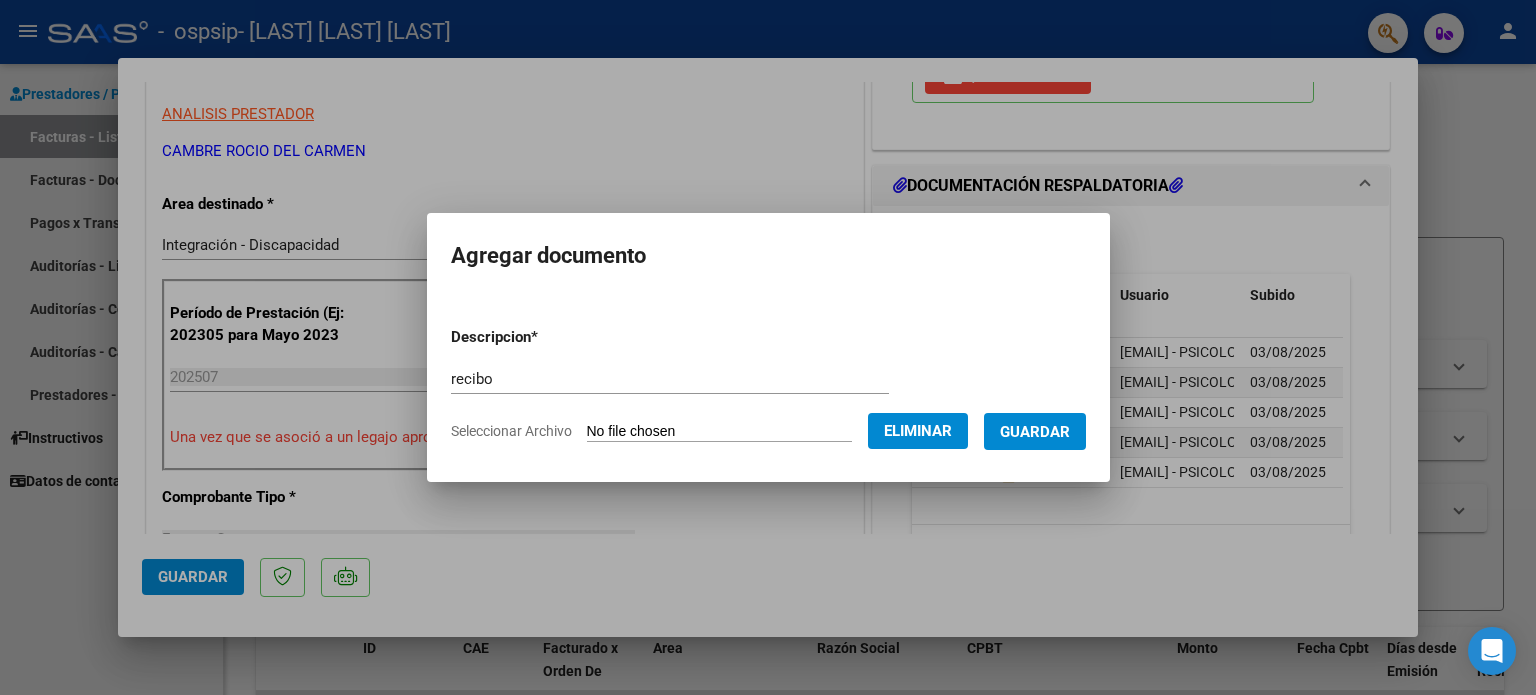 click on "Guardar" at bounding box center (1035, 432) 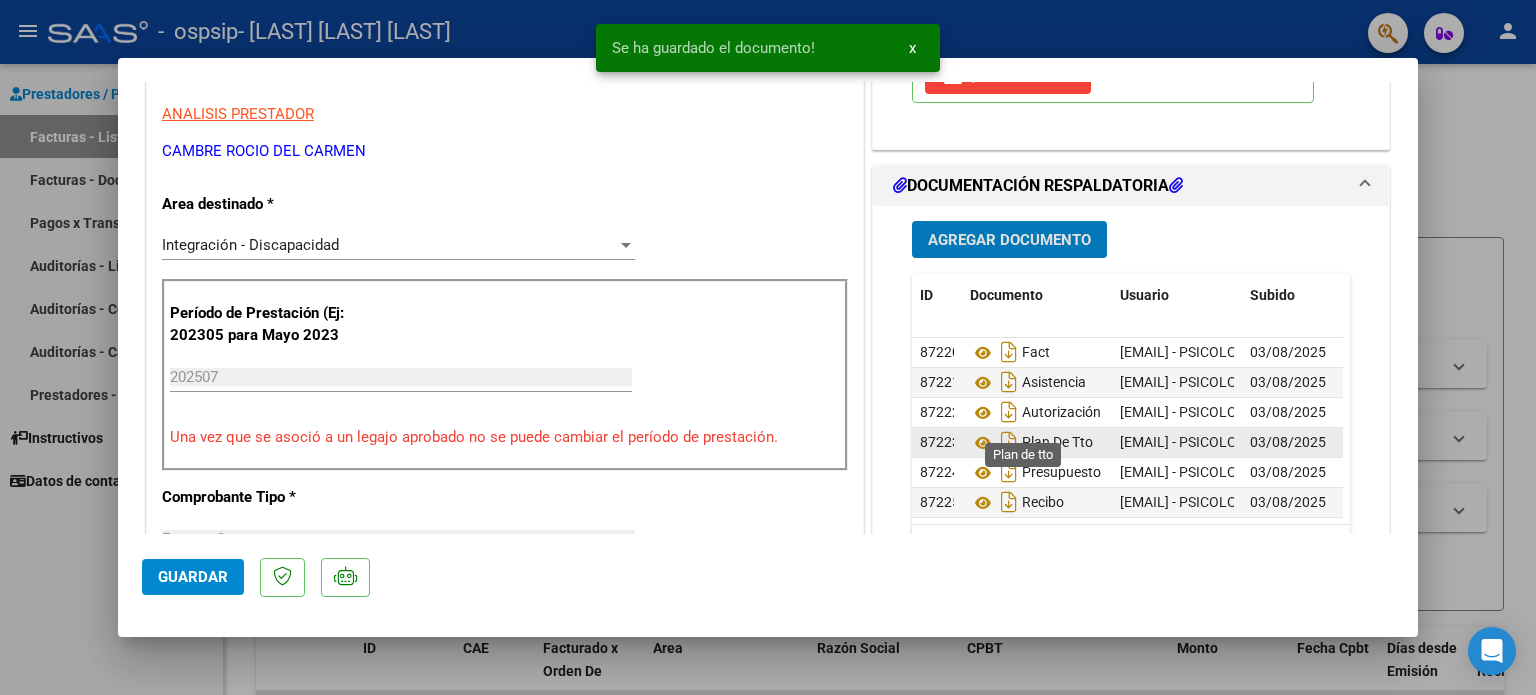 scroll, scrollTop: 0, scrollLeft: 0, axis: both 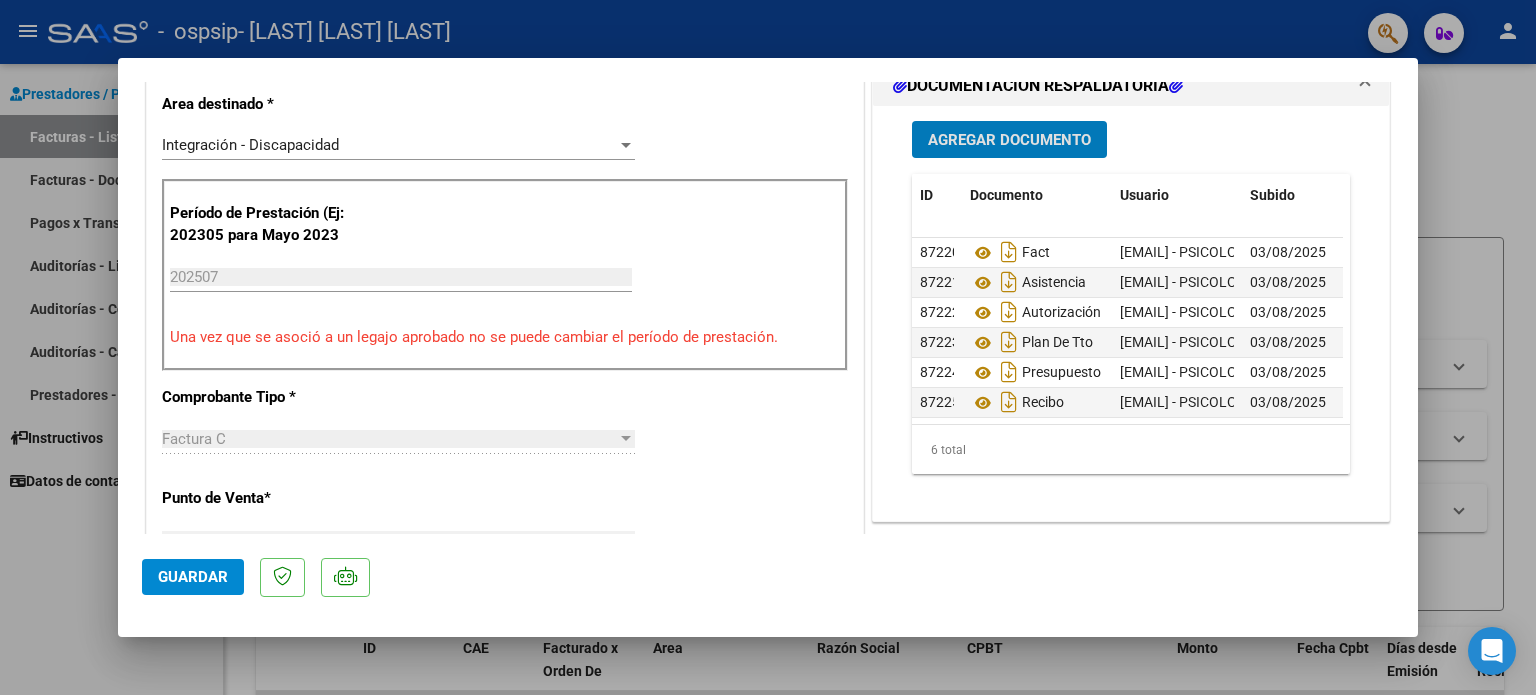 click on "Guardar" 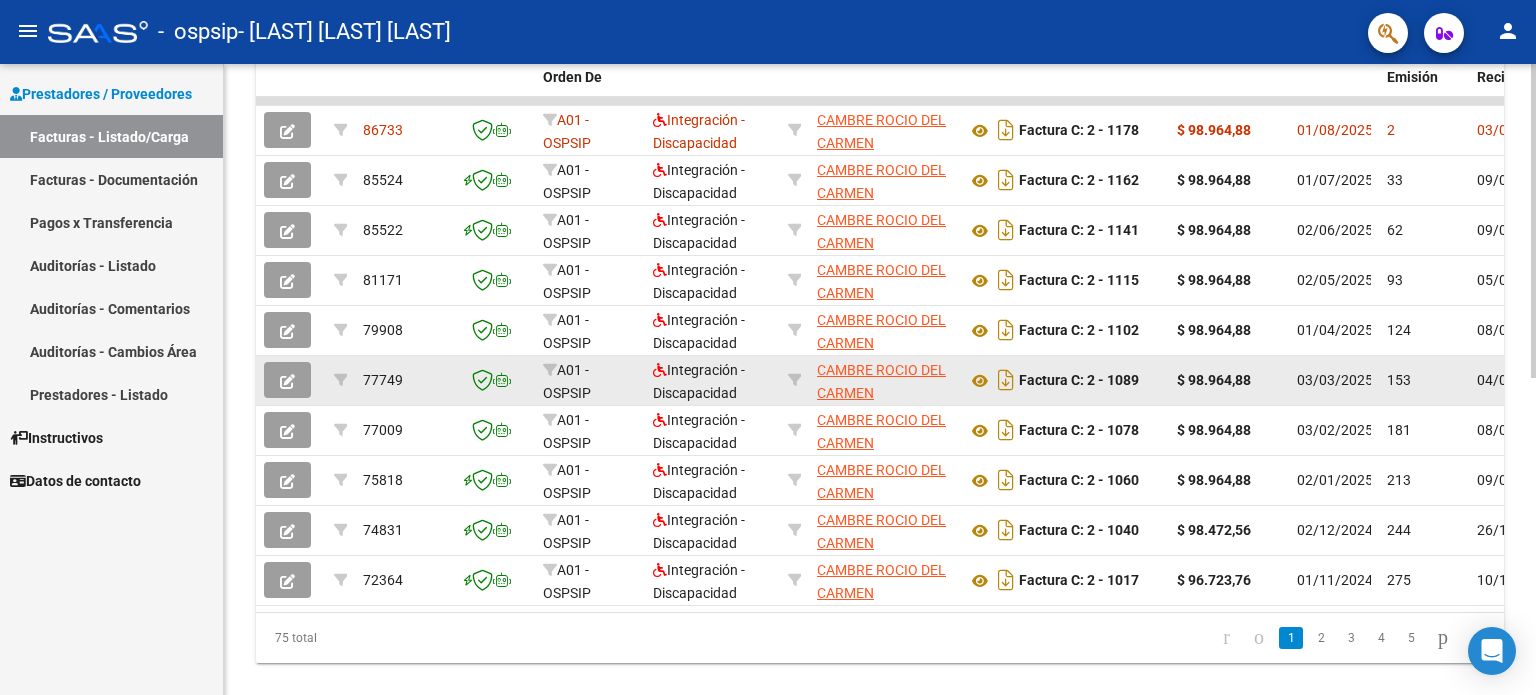 scroll, scrollTop: 638, scrollLeft: 0, axis: vertical 